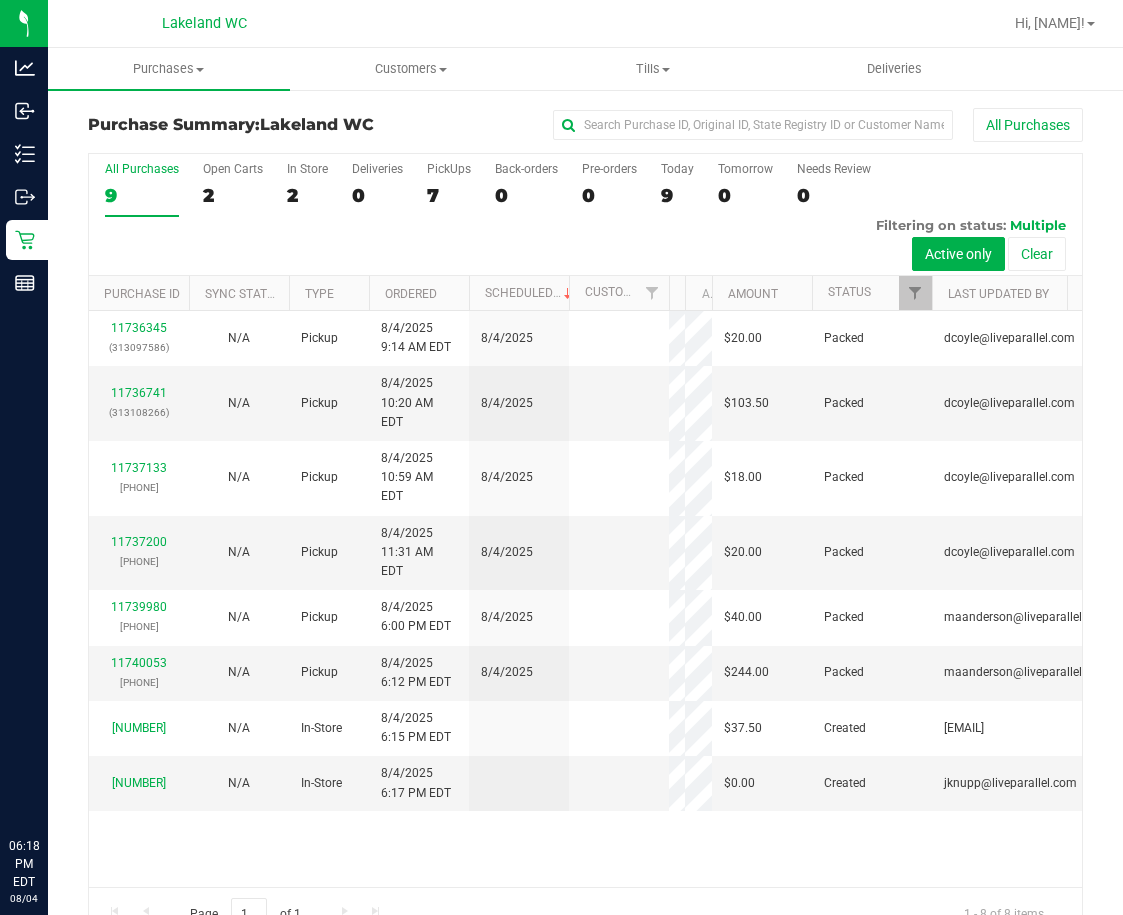 scroll, scrollTop: 0, scrollLeft: 0, axis: both 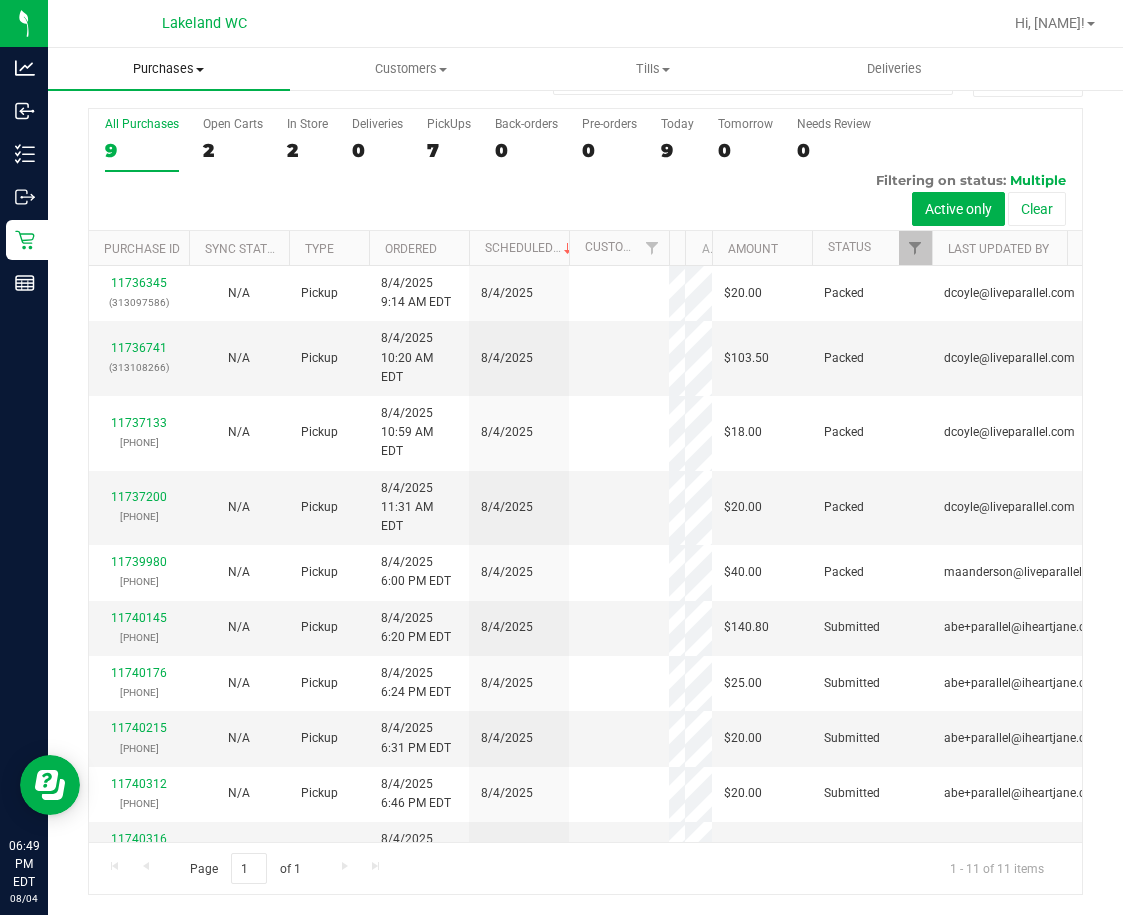 click on "Purchases" at bounding box center (169, 69) 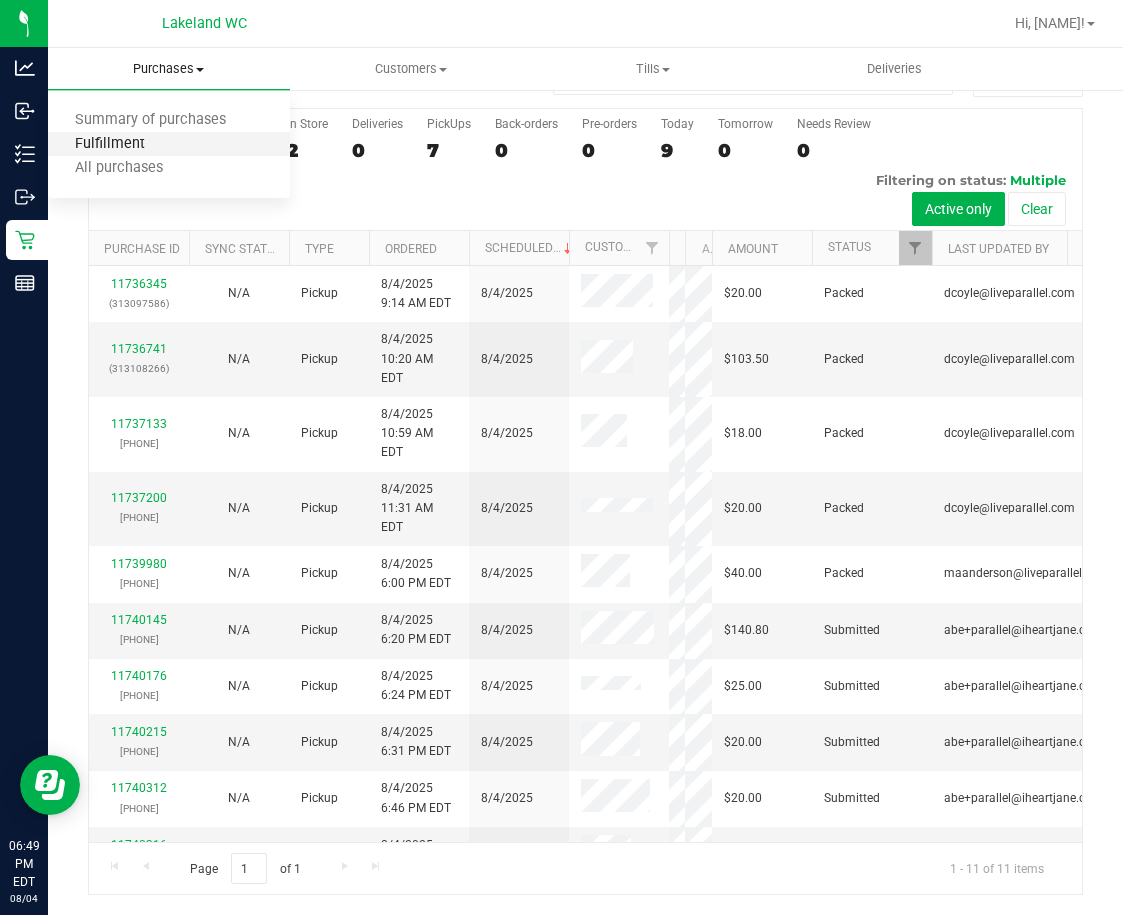 click on "Fulfillment" at bounding box center [110, 144] 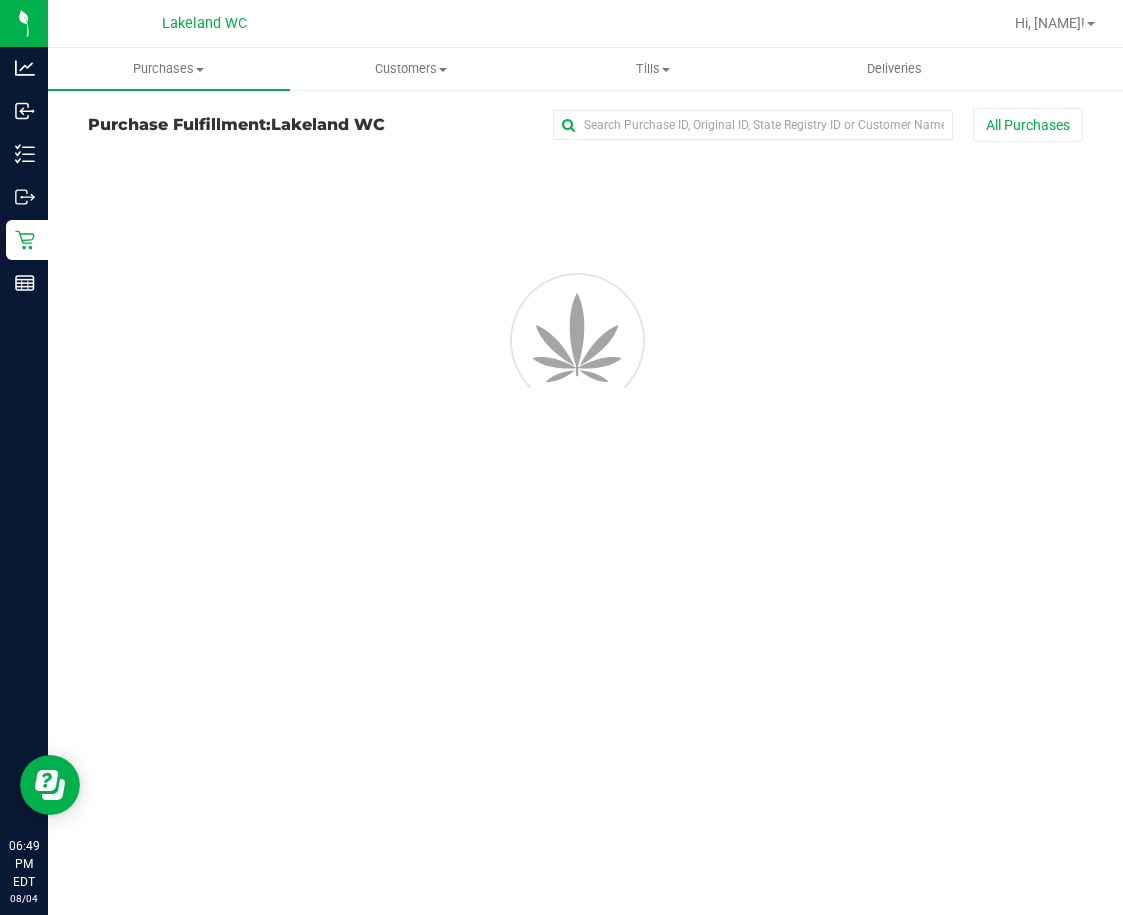 scroll, scrollTop: 0, scrollLeft: 0, axis: both 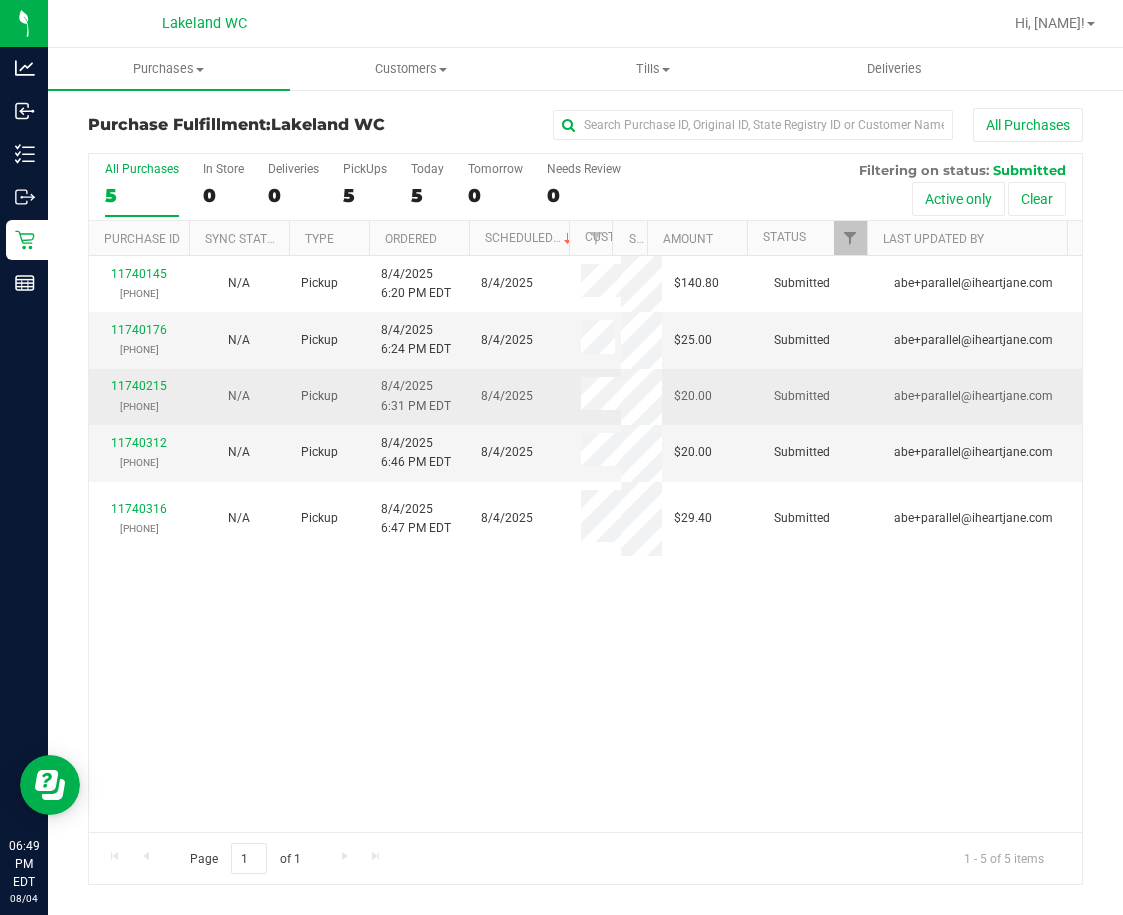 click on "11740215
(313211431)" at bounding box center (139, 396) 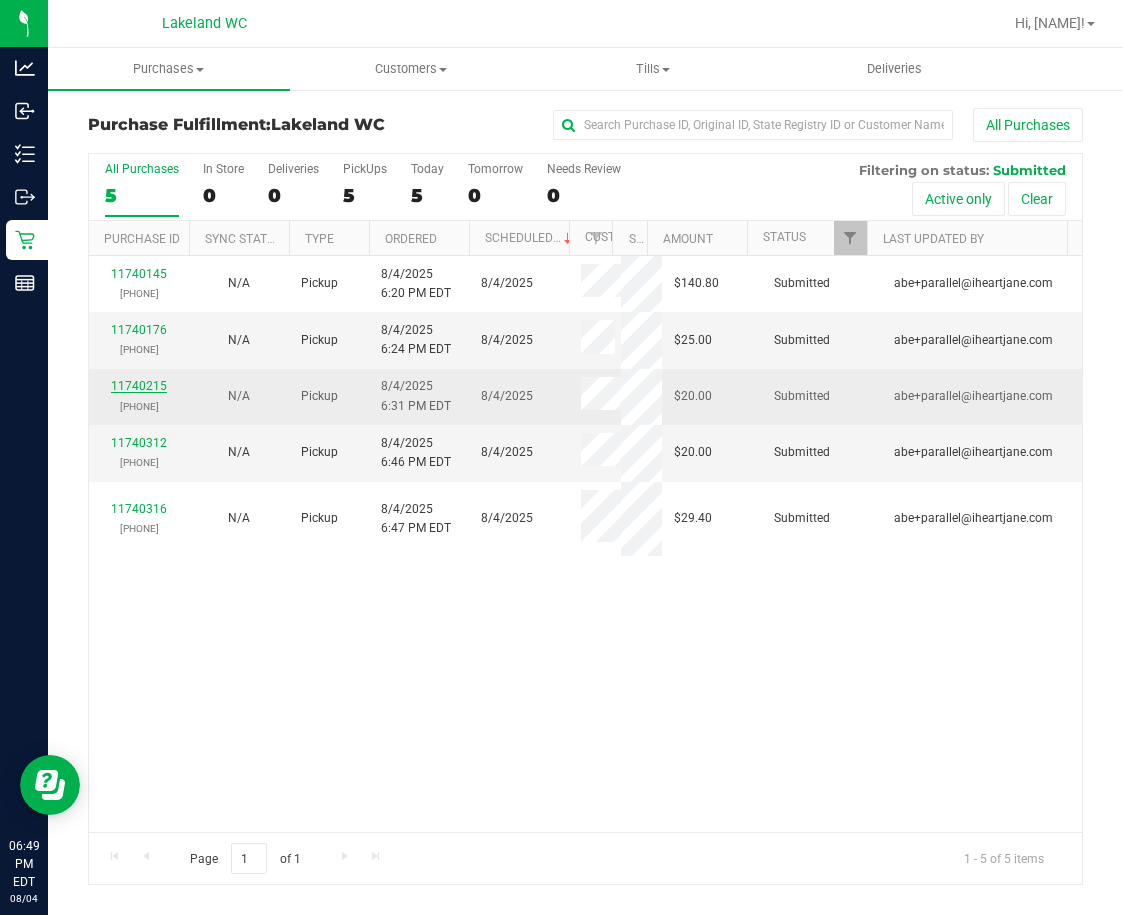 click on "11740215" at bounding box center [139, 386] 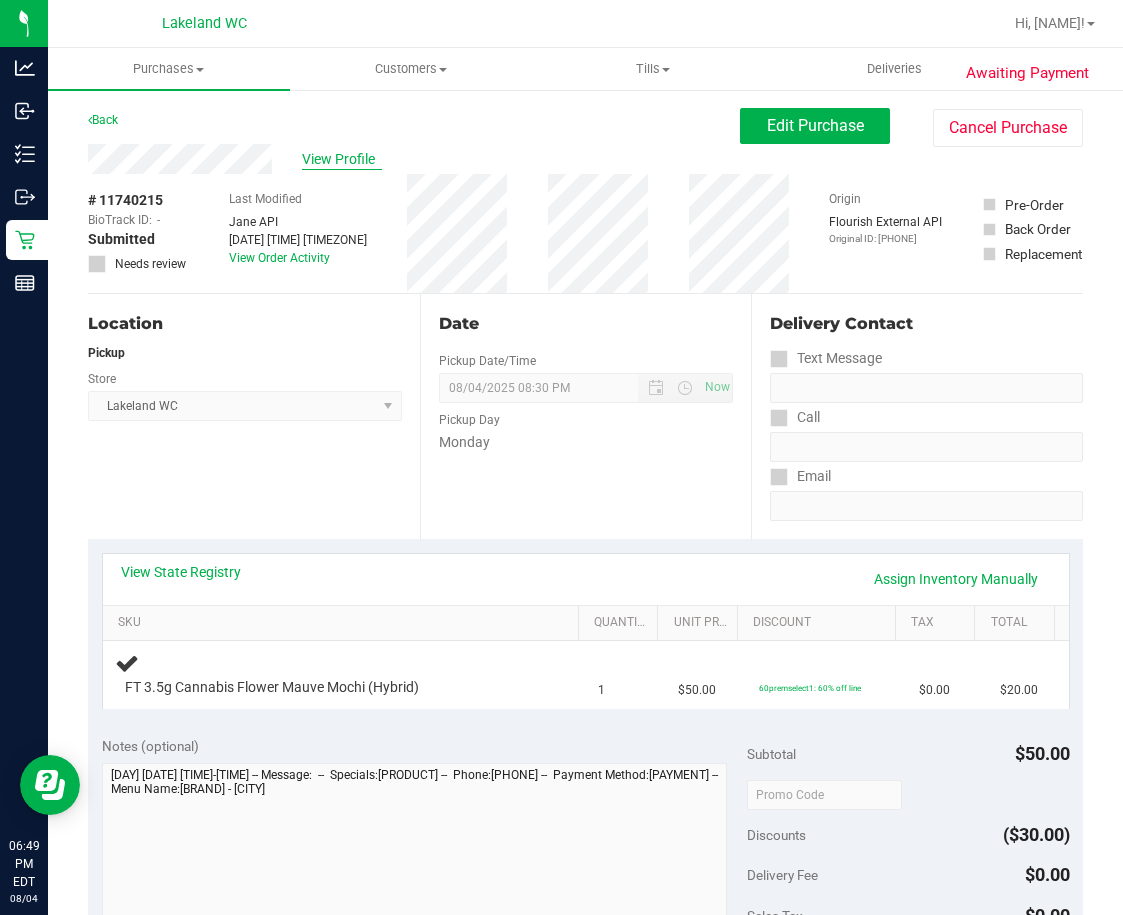 click on "View Profile" at bounding box center (342, 159) 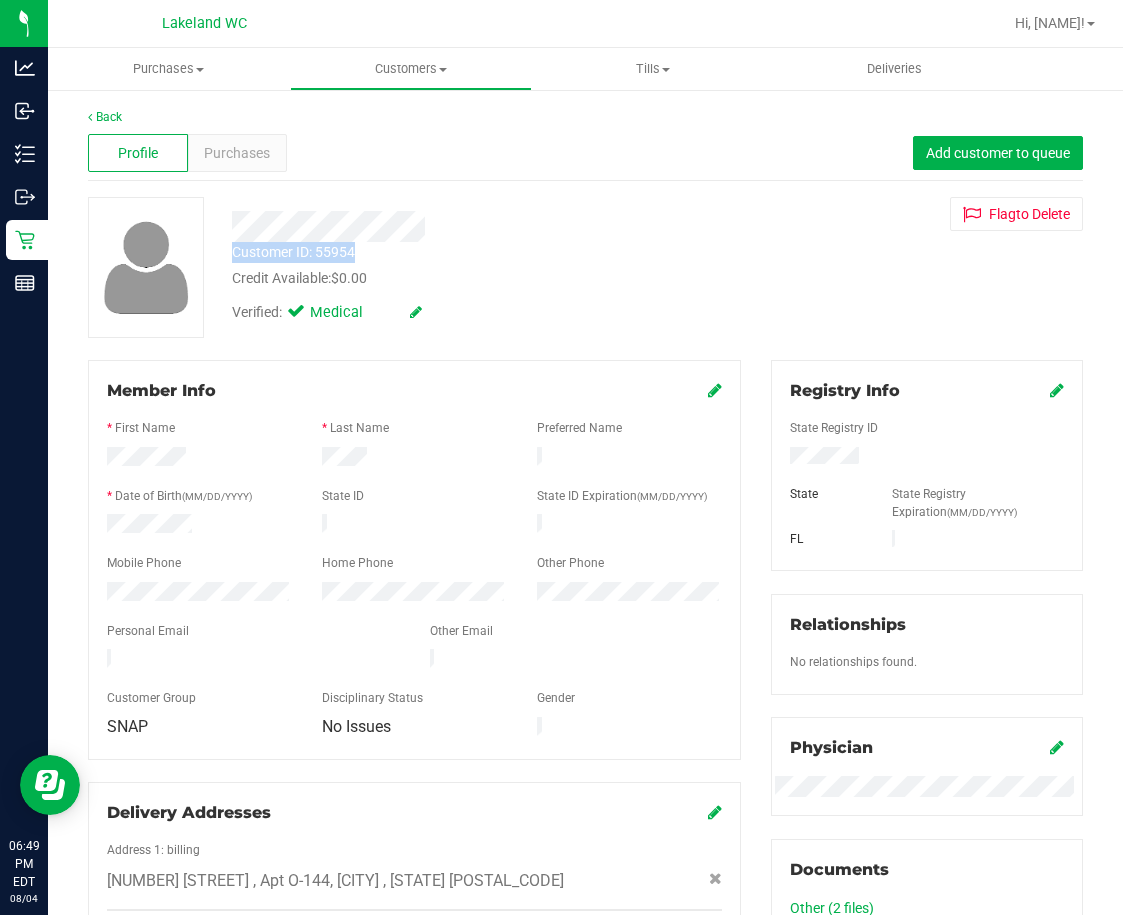 drag, startPoint x: 229, startPoint y: 226, endPoint x: 380, endPoint y: 248, distance: 152.59424 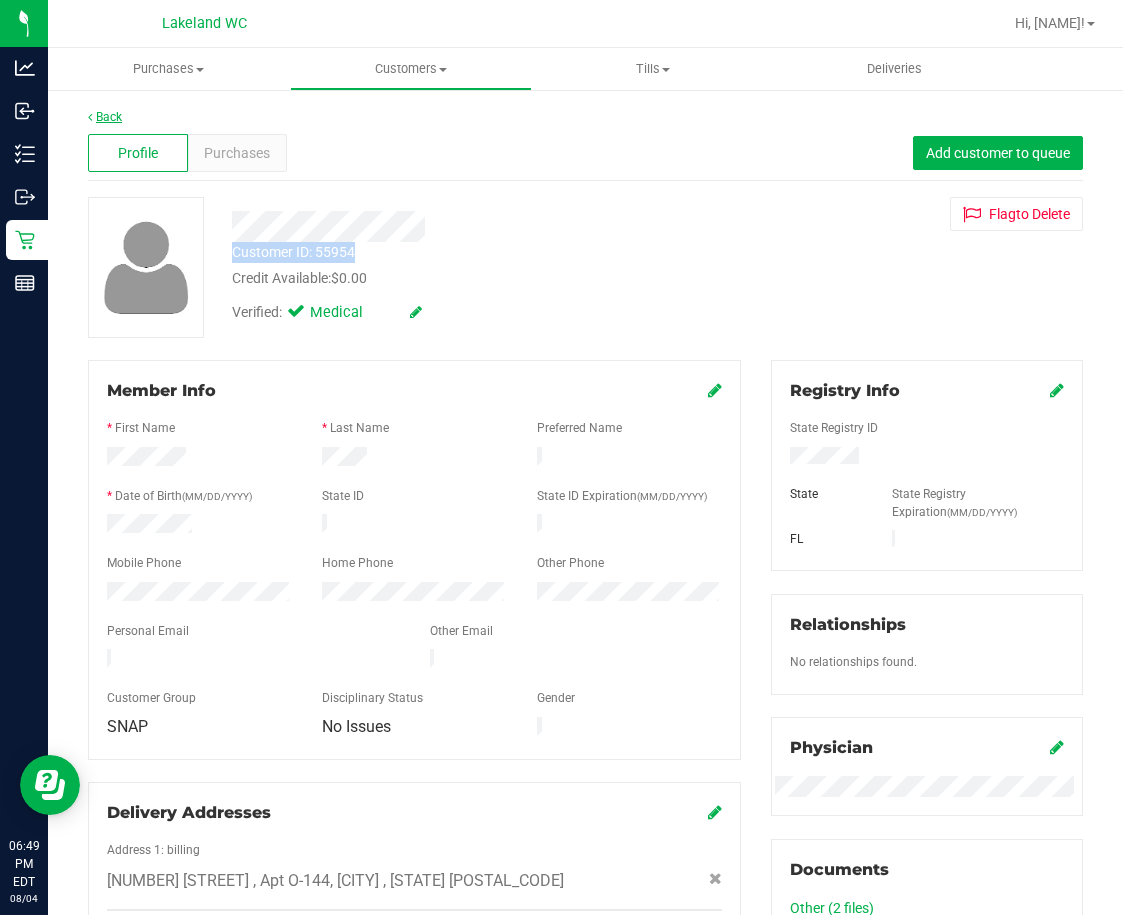 click on "Back" at bounding box center (105, 117) 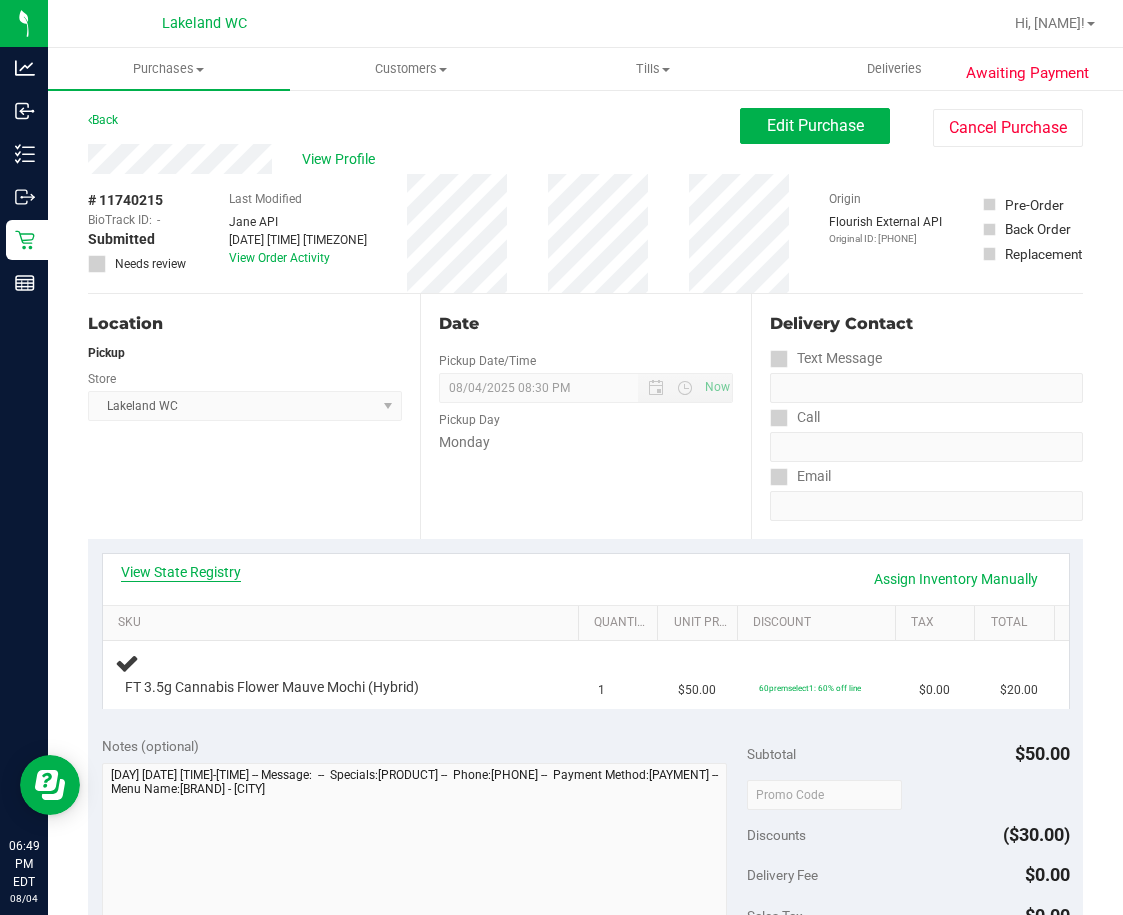 click on "View State Registry" at bounding box center [181, 572] 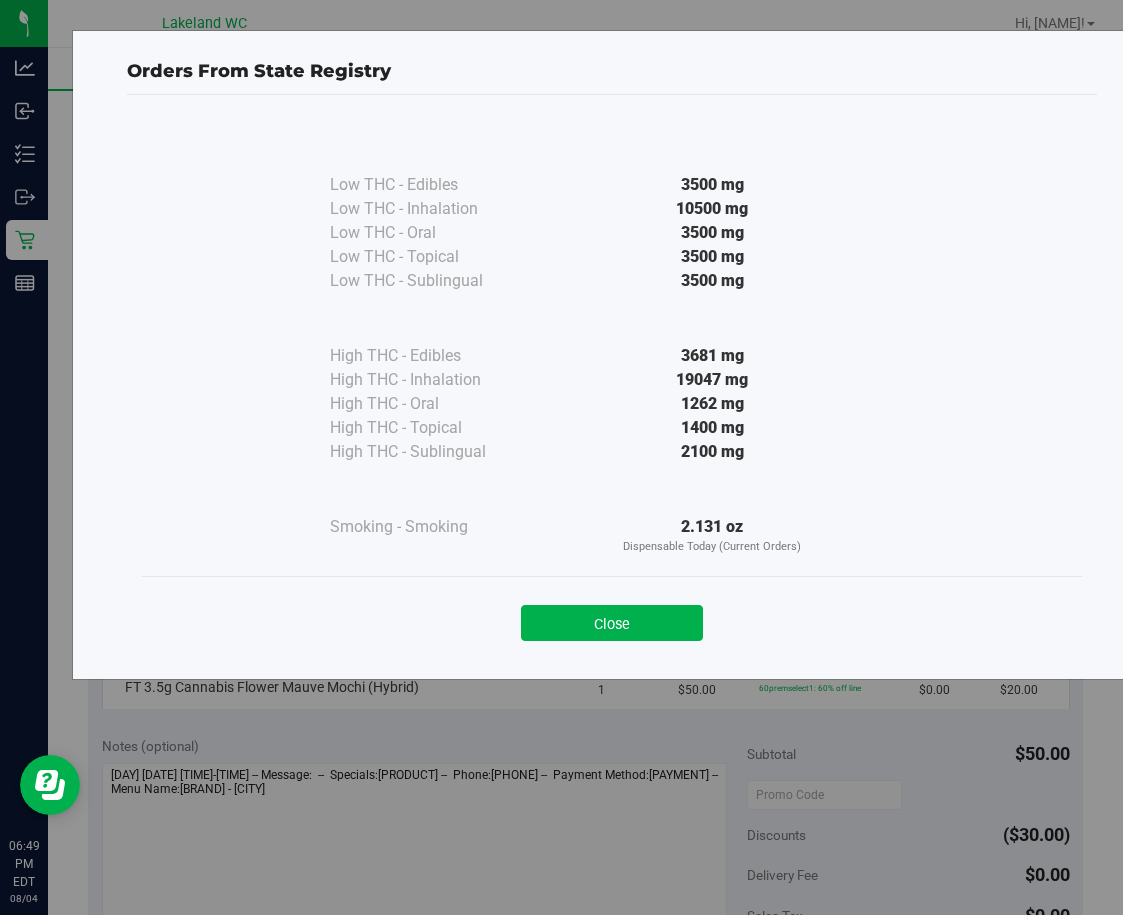 click on "Close" at bounding box center (612, 623) 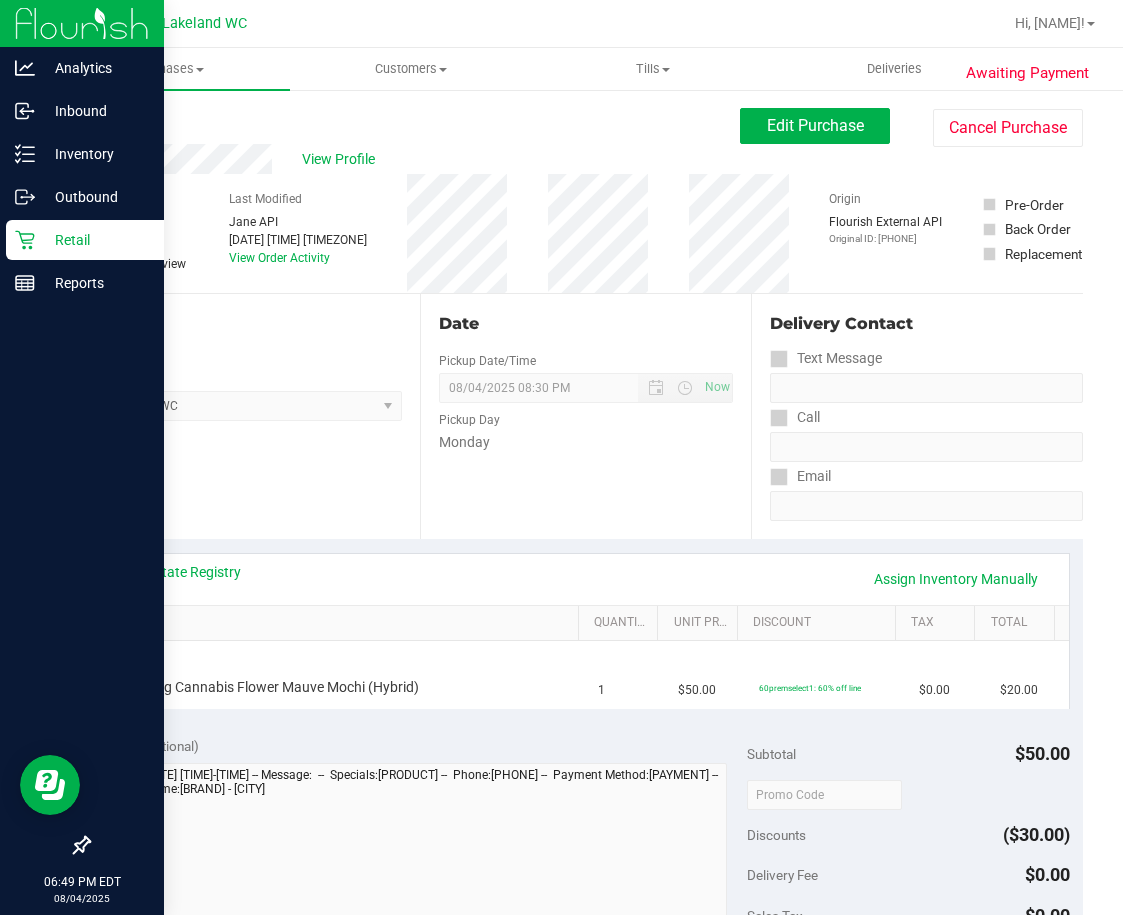 click on "Retail" at bounding box center (95, 240) 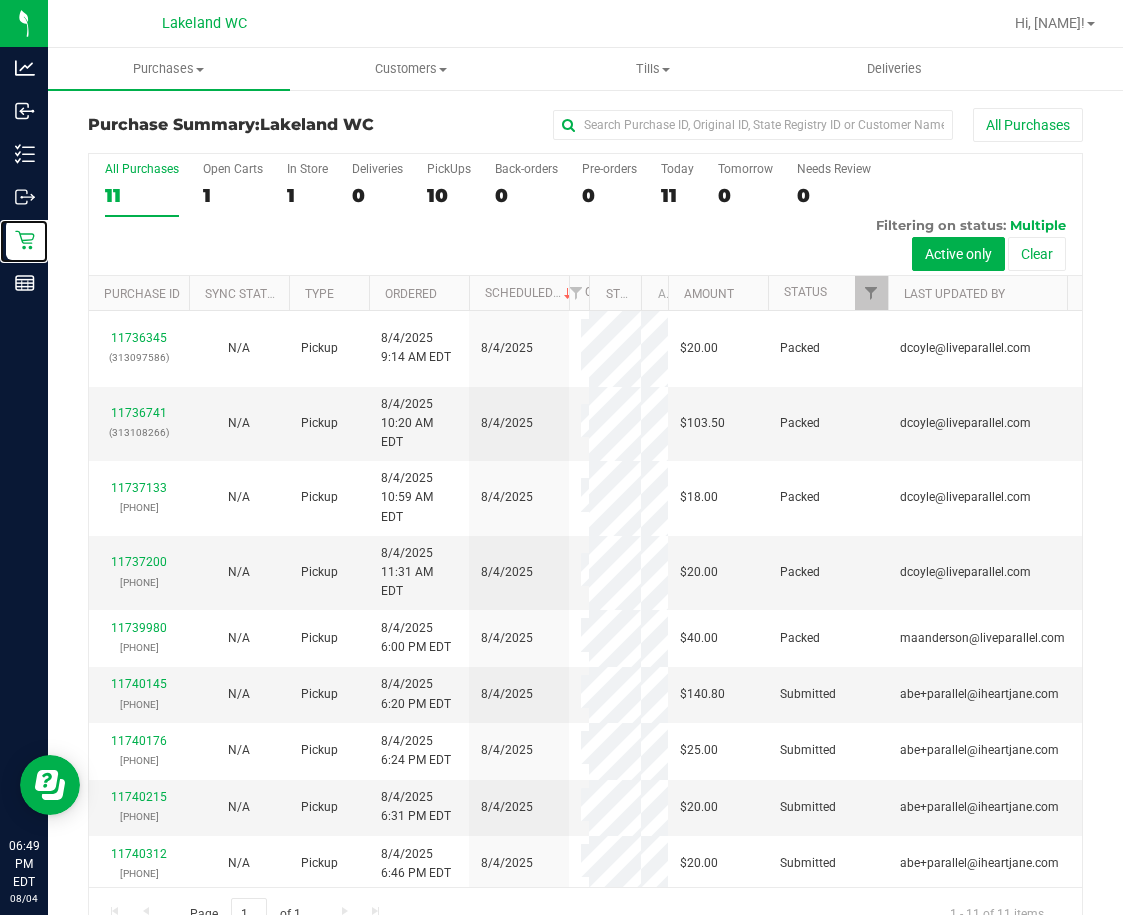 drag, startPoint x: 603, startPoint y: 292, endPoint x: 644, endPoint y: 297, distance: 41.303753 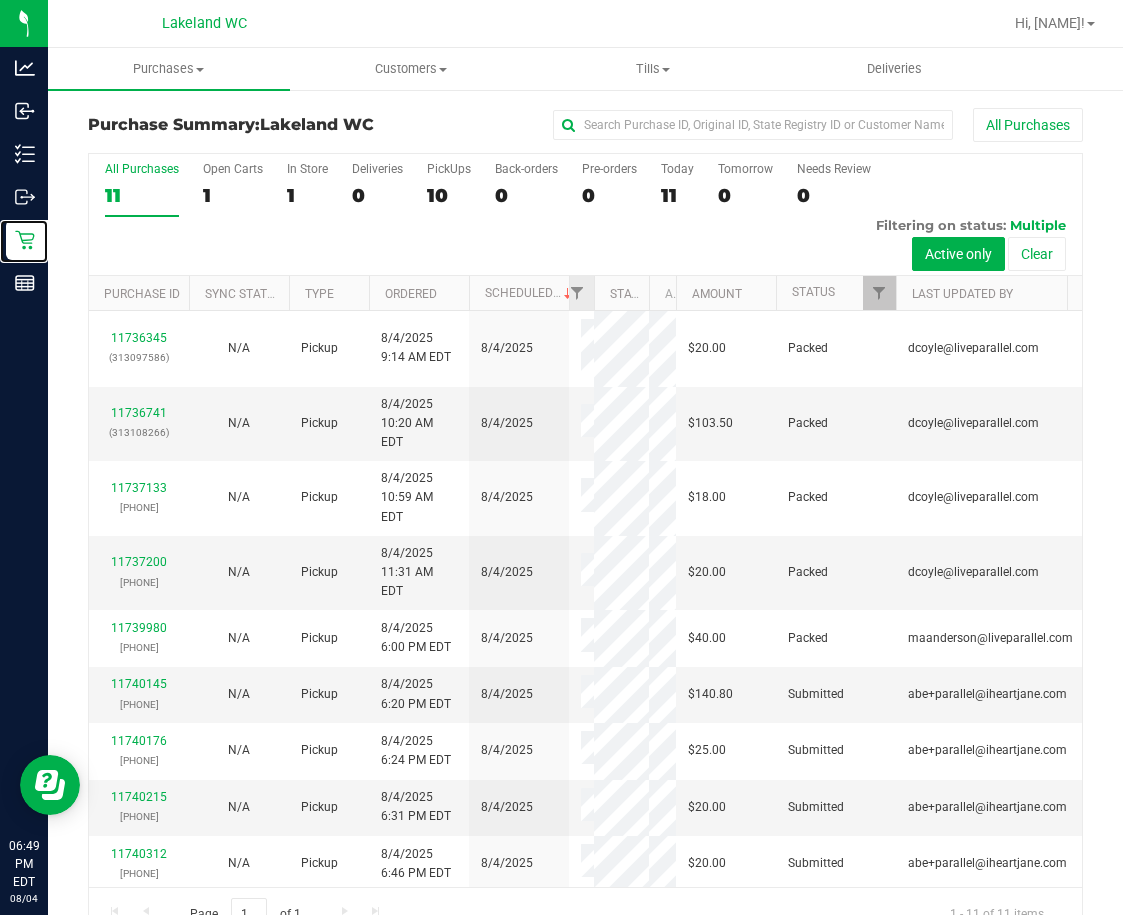 drag, startPoint x: 593, startPoint y: 301, endPoint x: 631, endPoint y: 304, distance: 38.118237 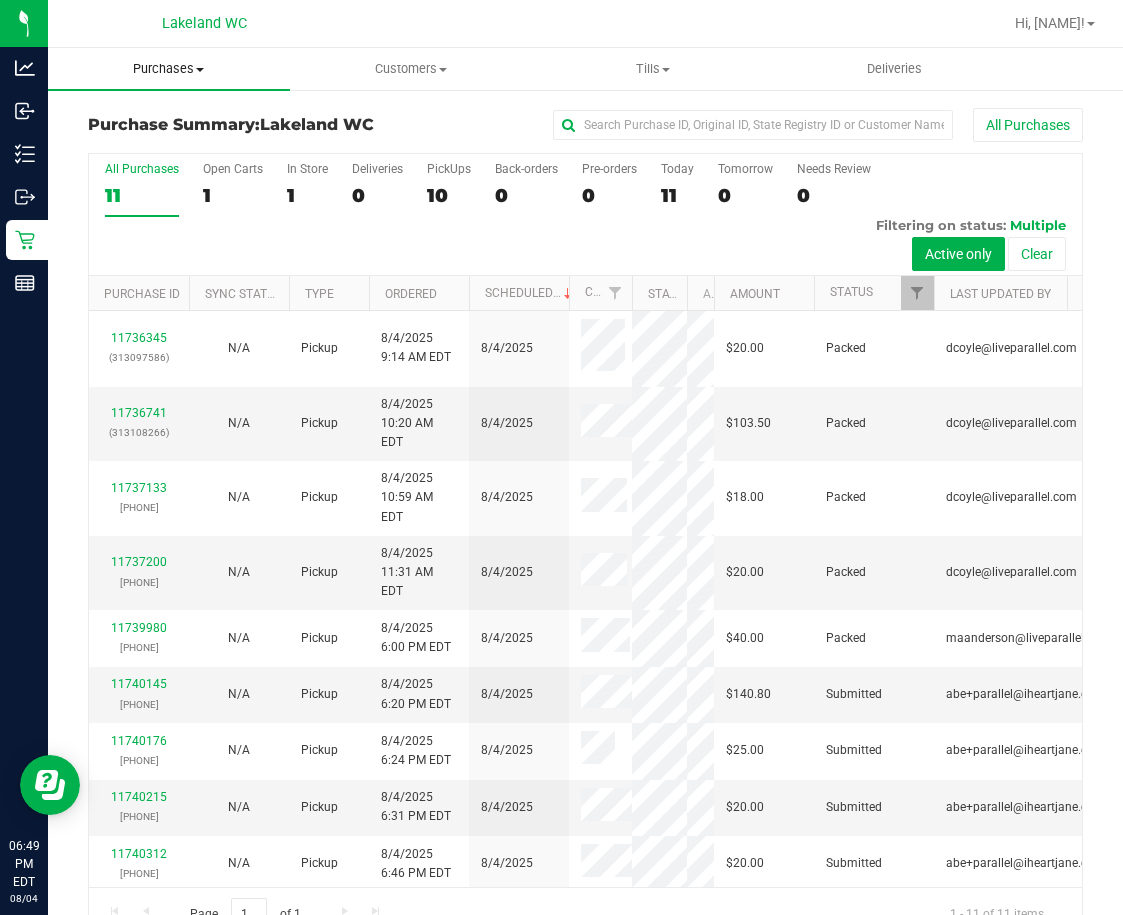 click on "Purchases" at bounding box center [169, 69] 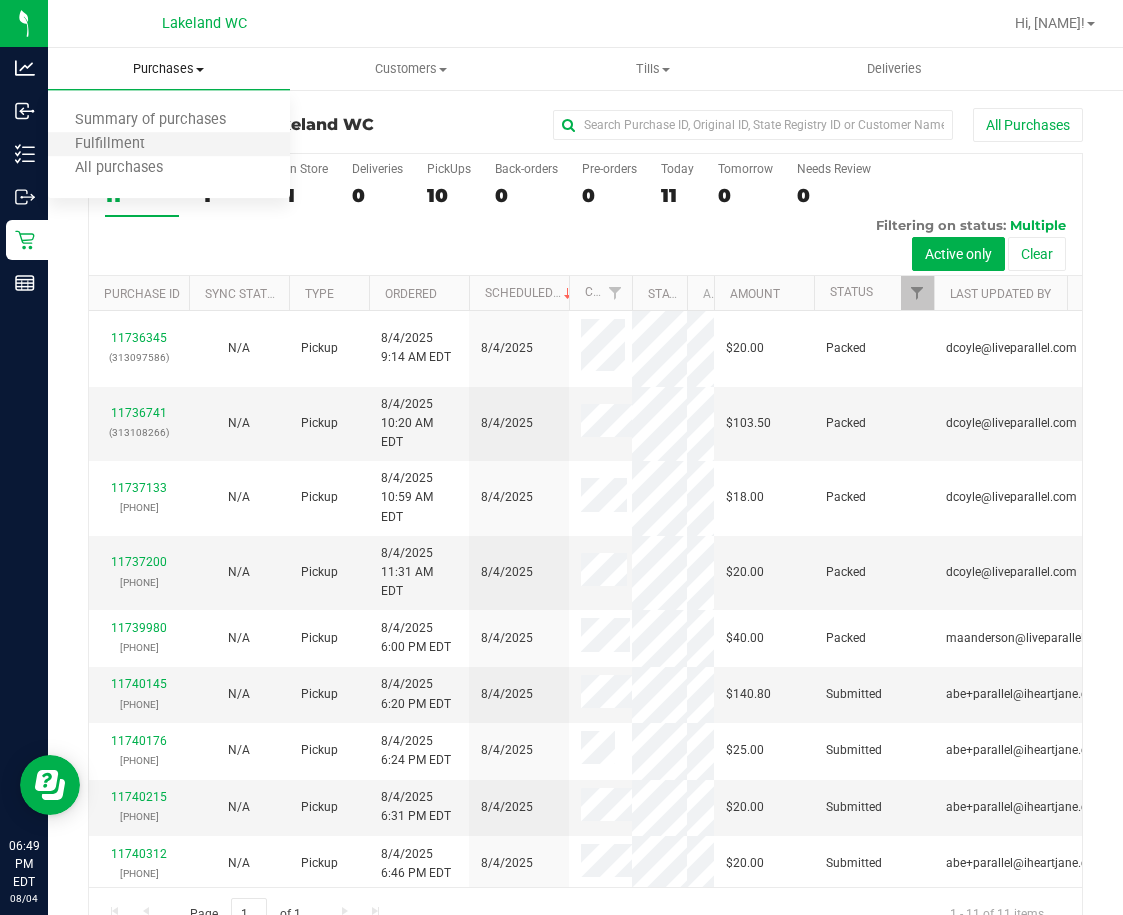 click on "Fulfillment" at bounding box center (169, 145) 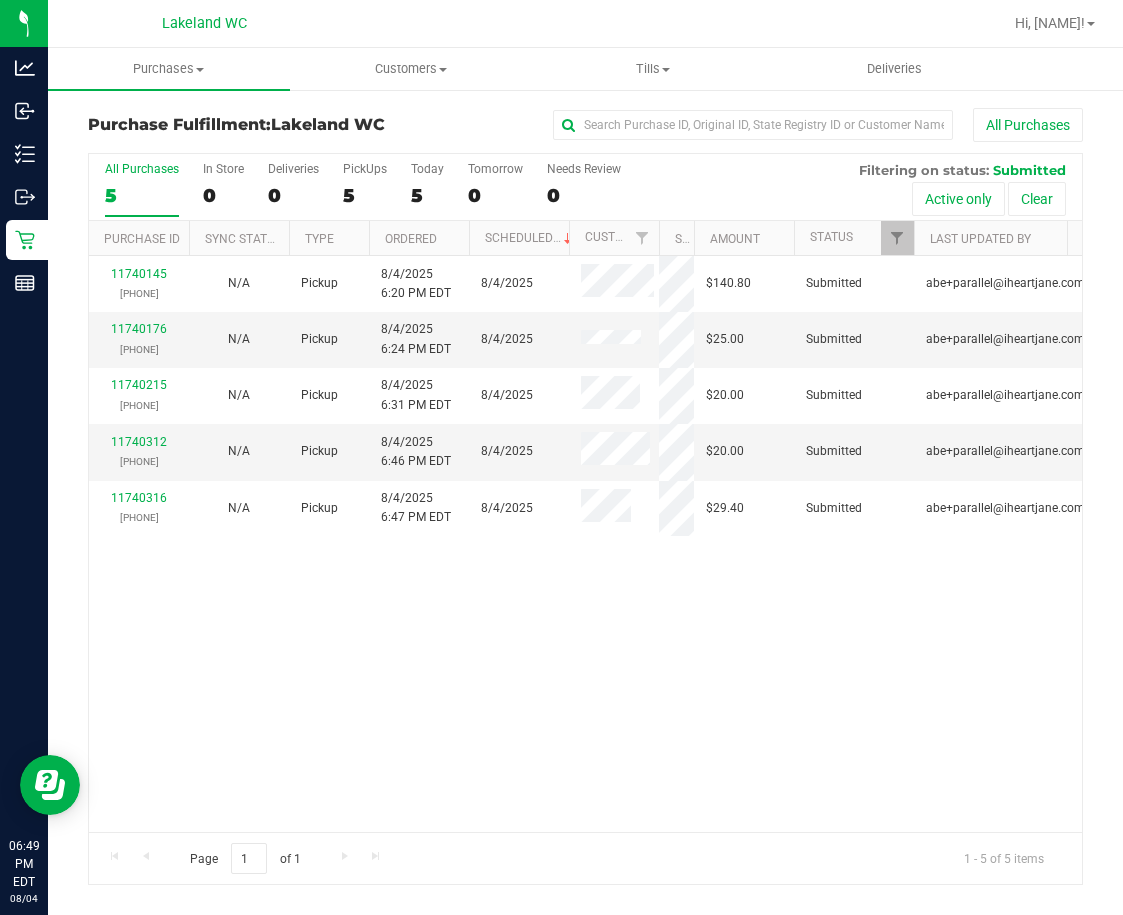 drag, startPoint x: 613, startPoint y: 234, endPoint x: 662, endPoint y: 242, distance: 49.648766 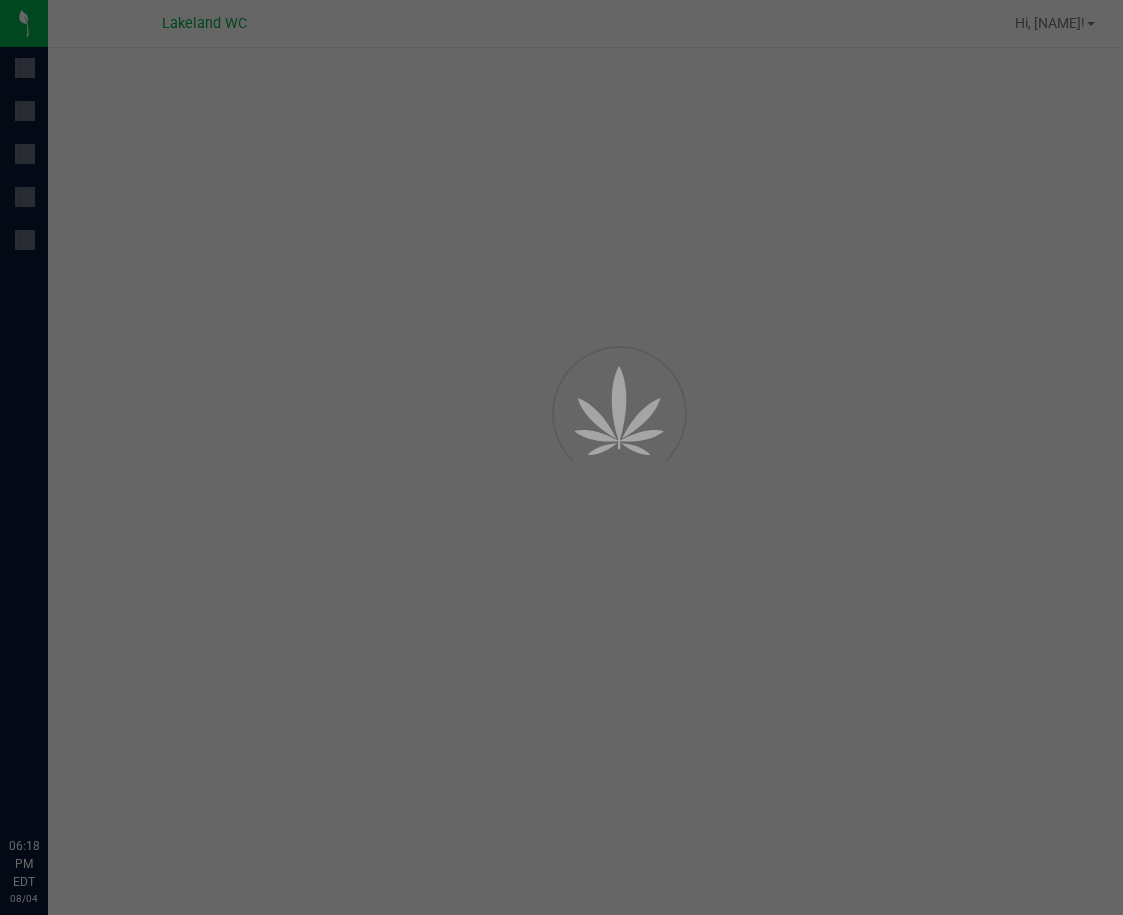 scroll, scrollTop: 0, scrollLeft: 0, axis: both 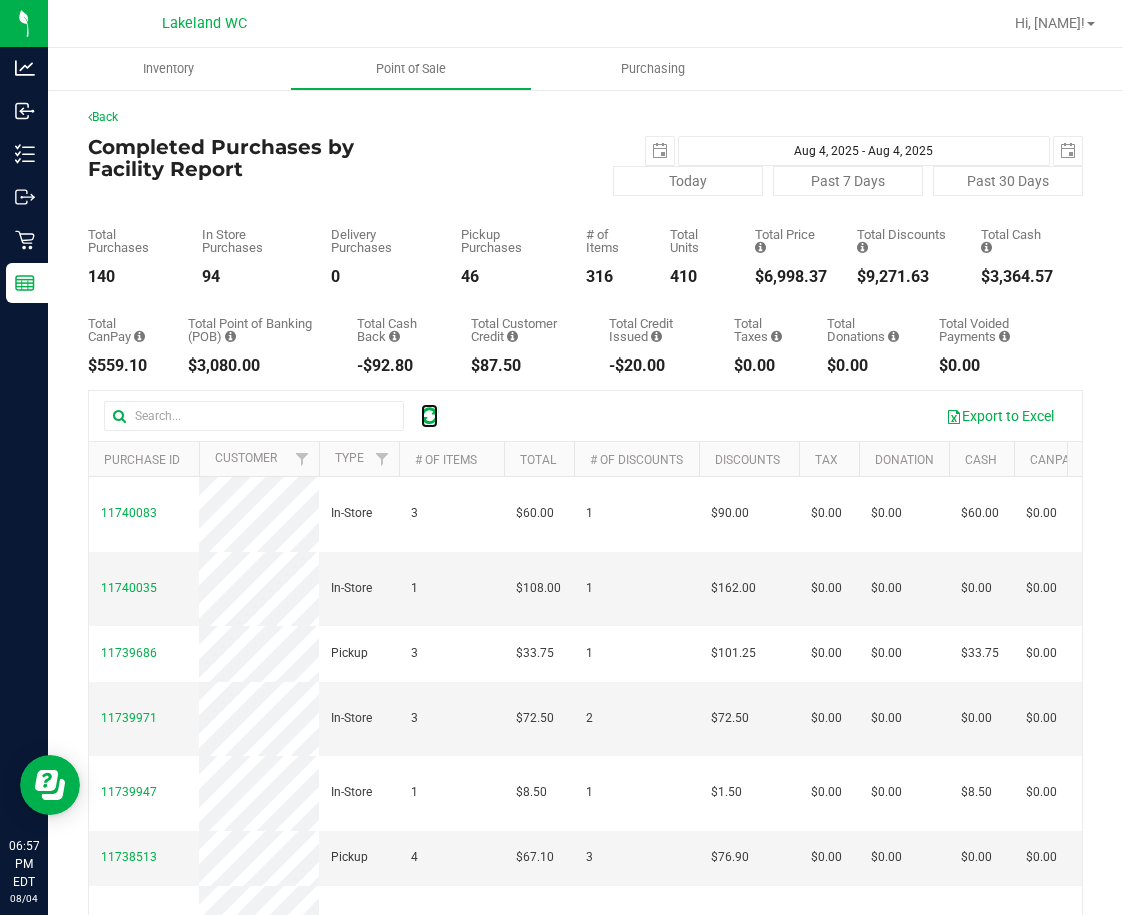 drag, startPoint x: 433, startPoint y: 411, endPoint x: 441, endPoint y: 420, distance: 12.0415945 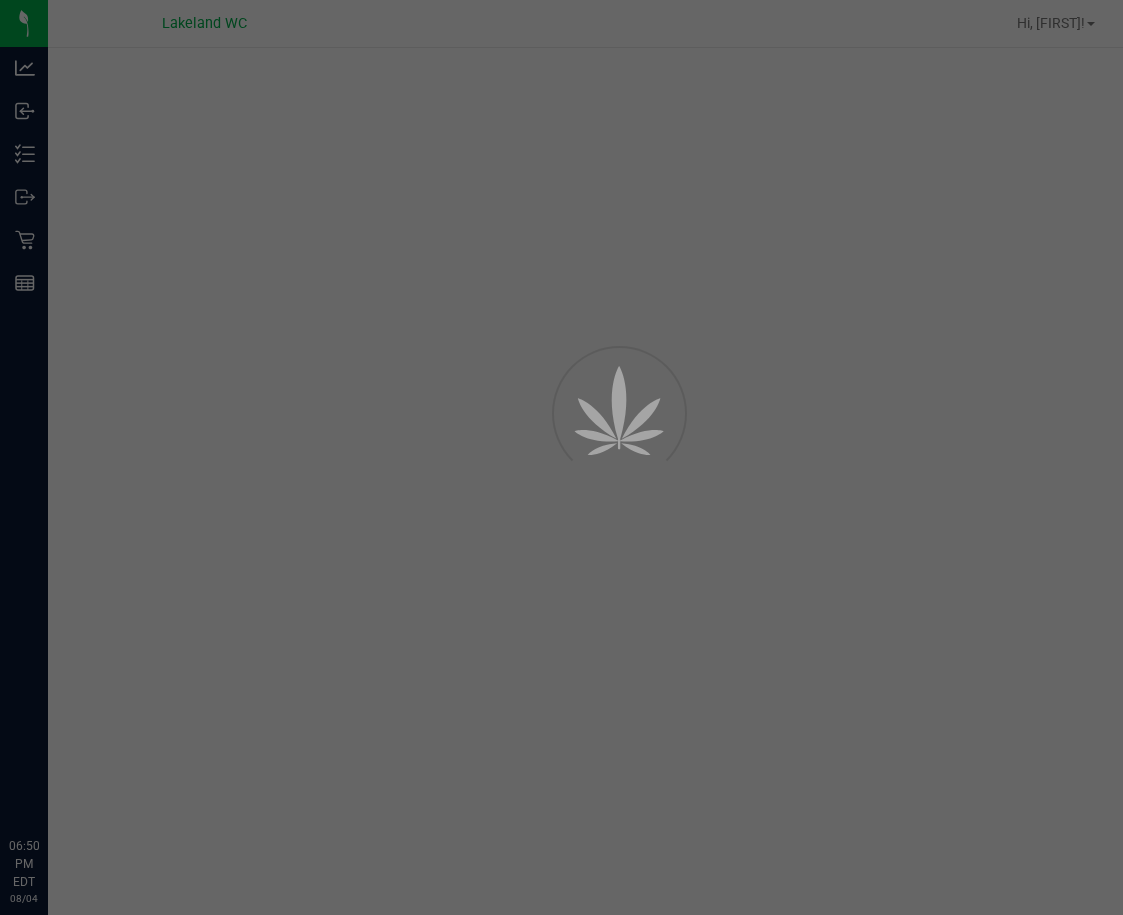 scroll, scrollTop: 0, scrollLeft: 0, axis: both 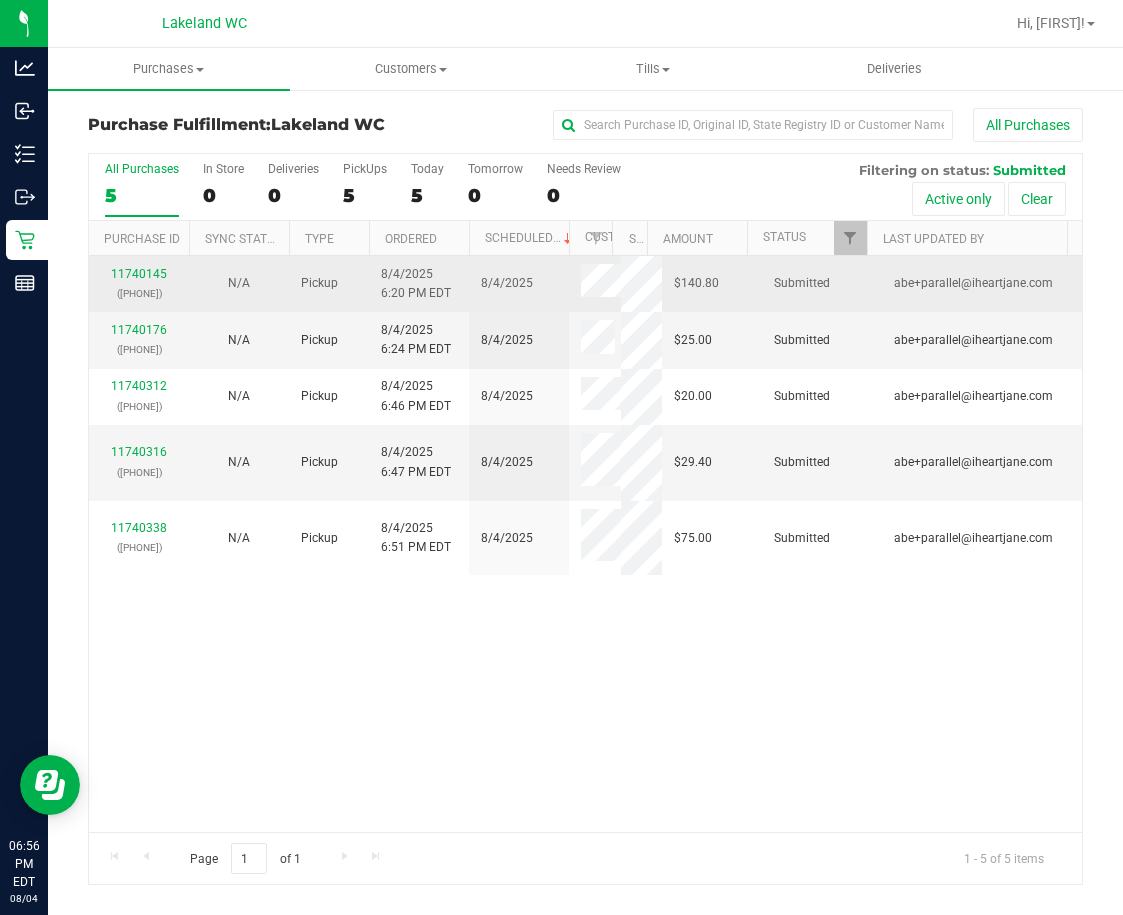 click on "[NUMBER]
([PHONE])" at bounding box center [139, 284] 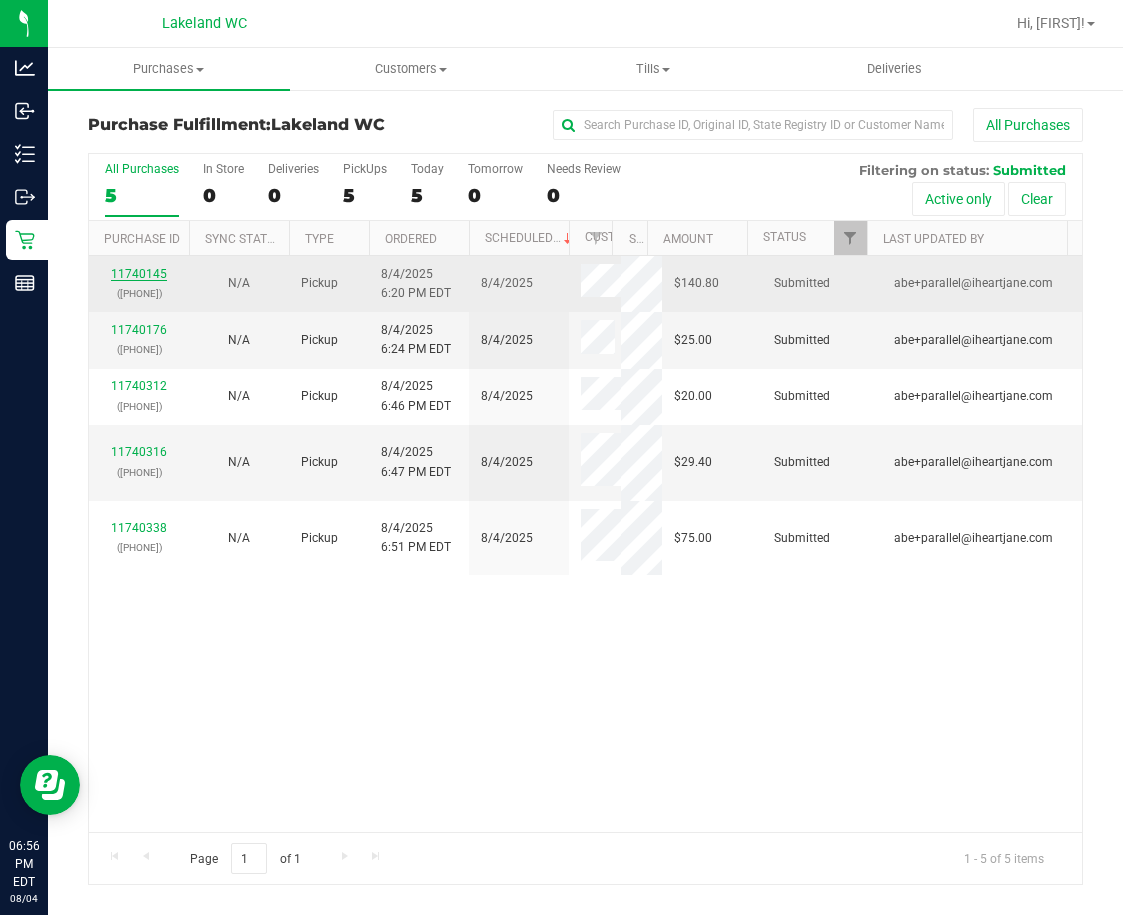 click on "11740145" at bounding box center (139, 274) 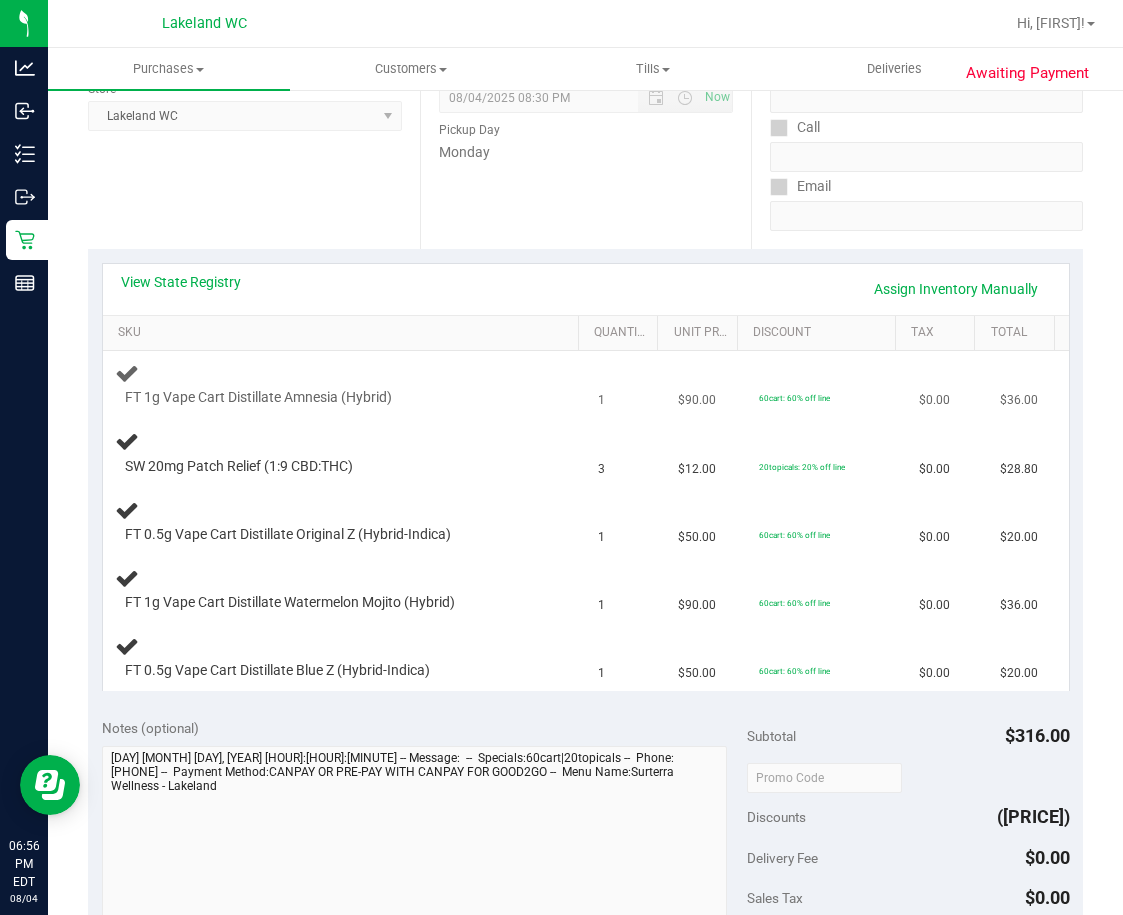 scroll, scrollTop: 300, scrollLeft: 0, axis: vertical 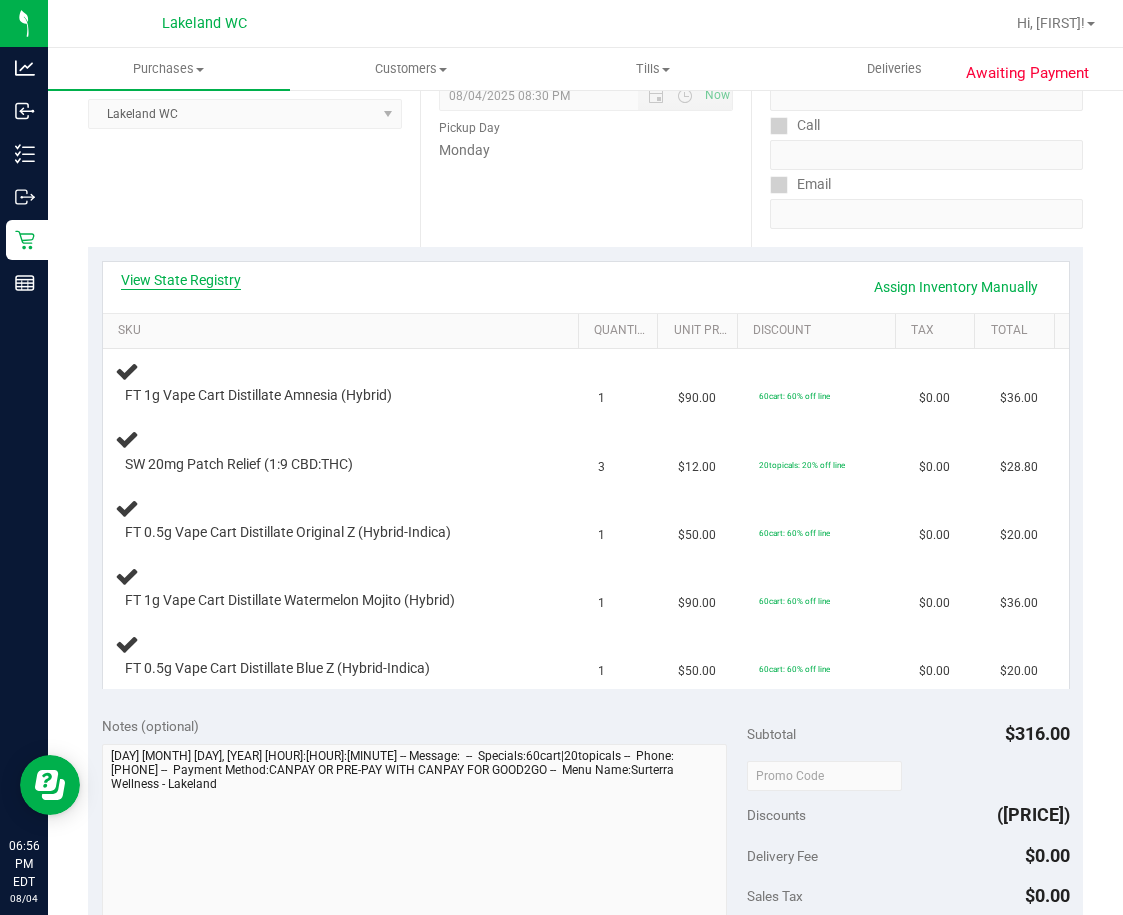 click on "View State Registry" at bounding box center (181, 280) 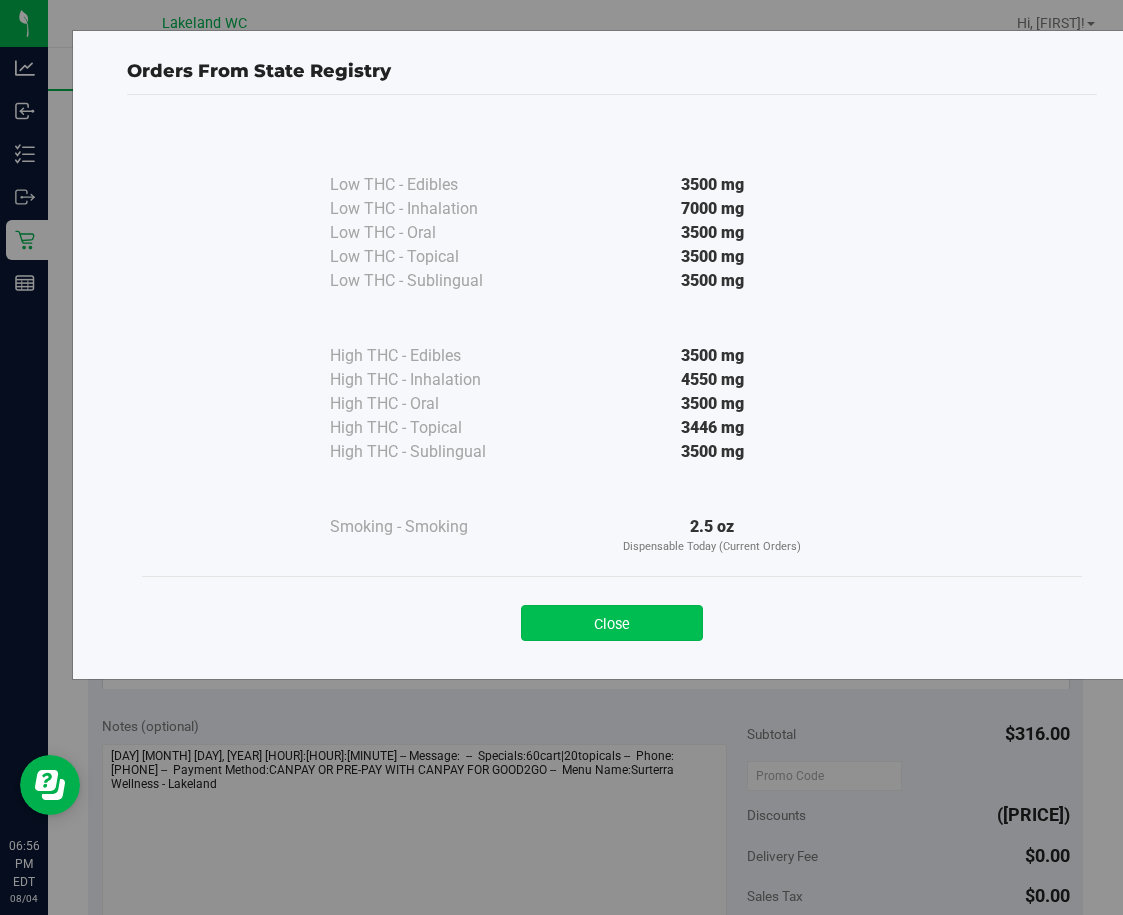 click on "Close" at bounding box center [612, 623] 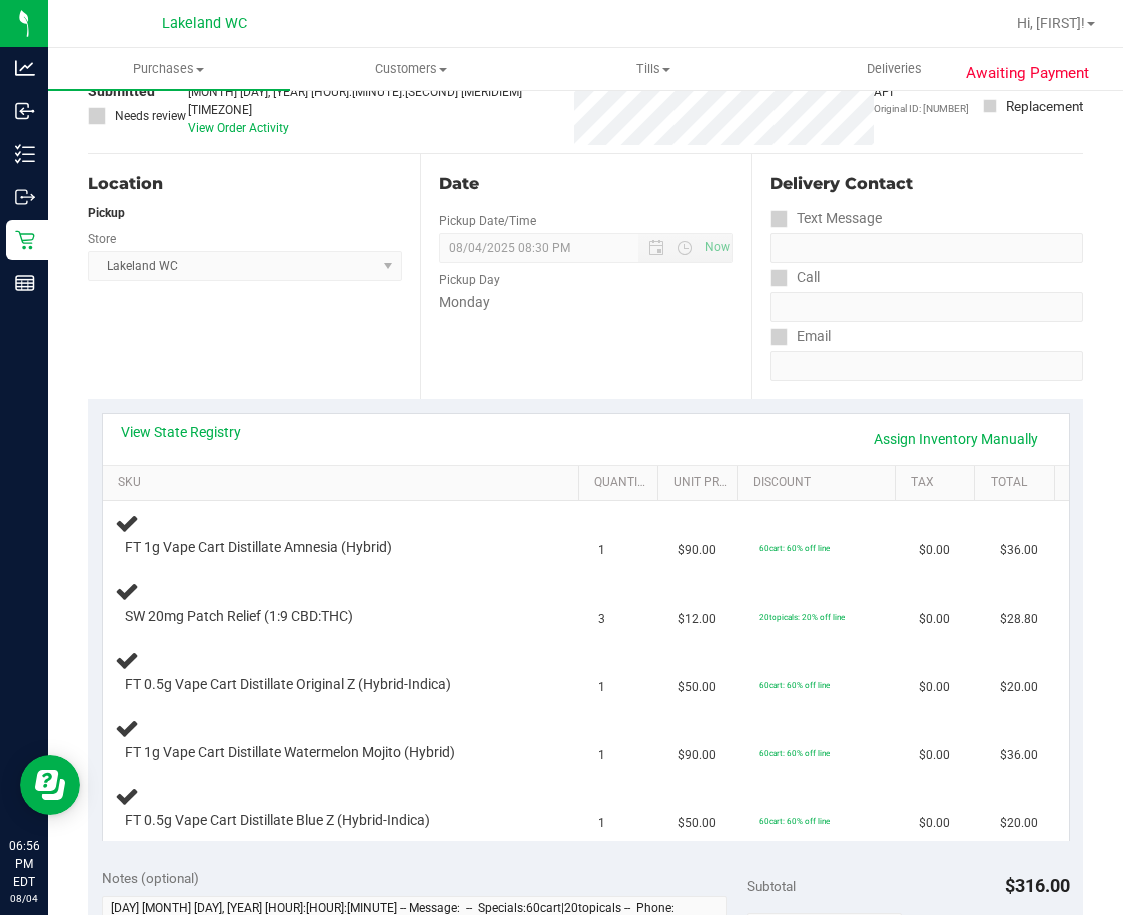 scroll, scrollTop: 0, scrollLeft: 0, axis: both 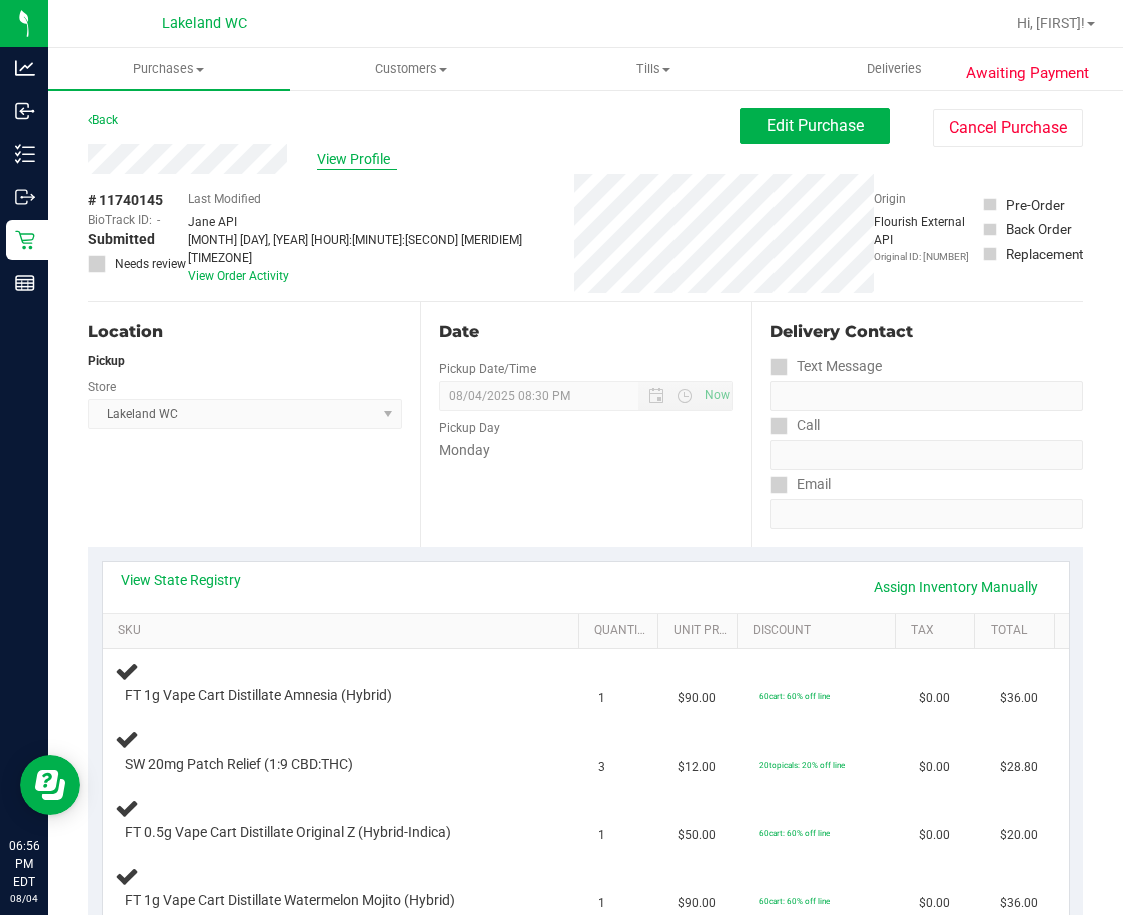 click on "View Profile" at bounding box center (357, 159) 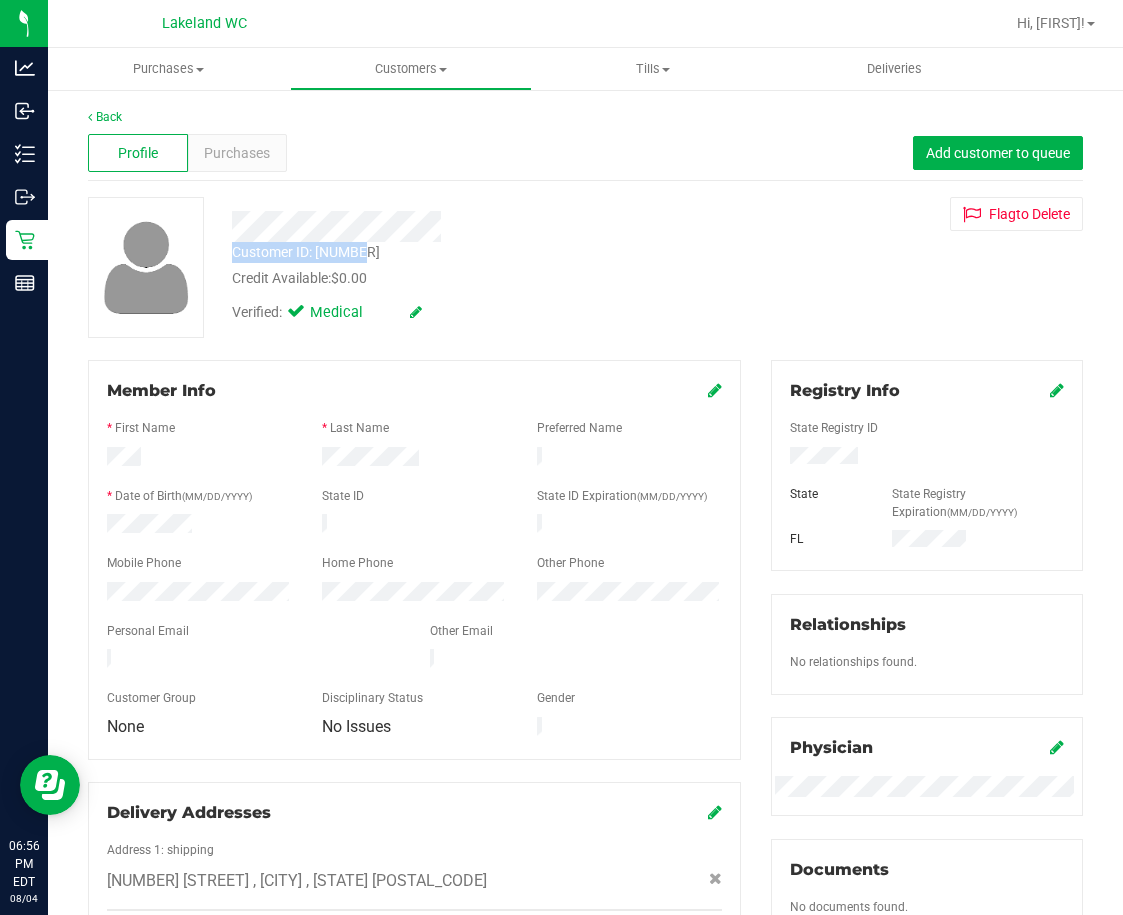 drag, startPoint x: 231, startPoint y: 227, endPoint x: 366, endPoint y: 257, distance: 138.29317 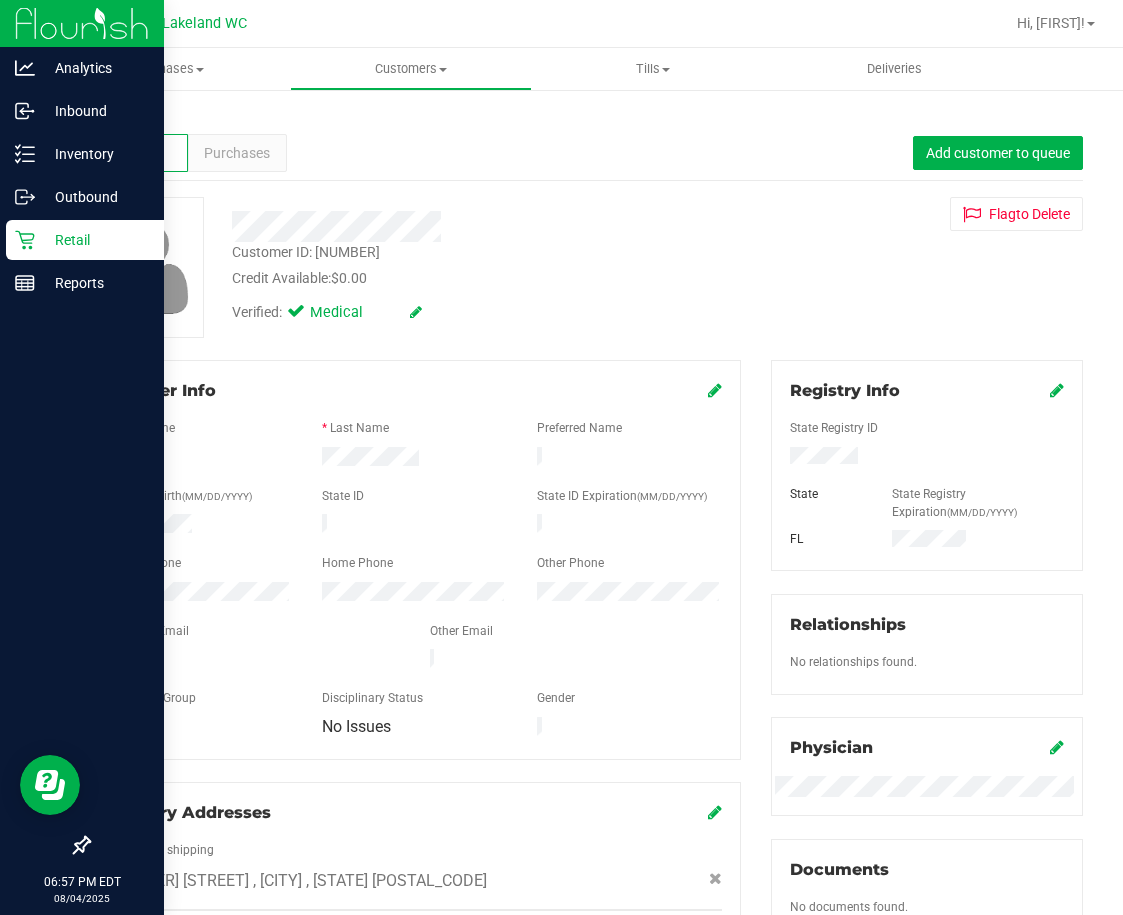click on "Retail" at bounding box center [85, 240] 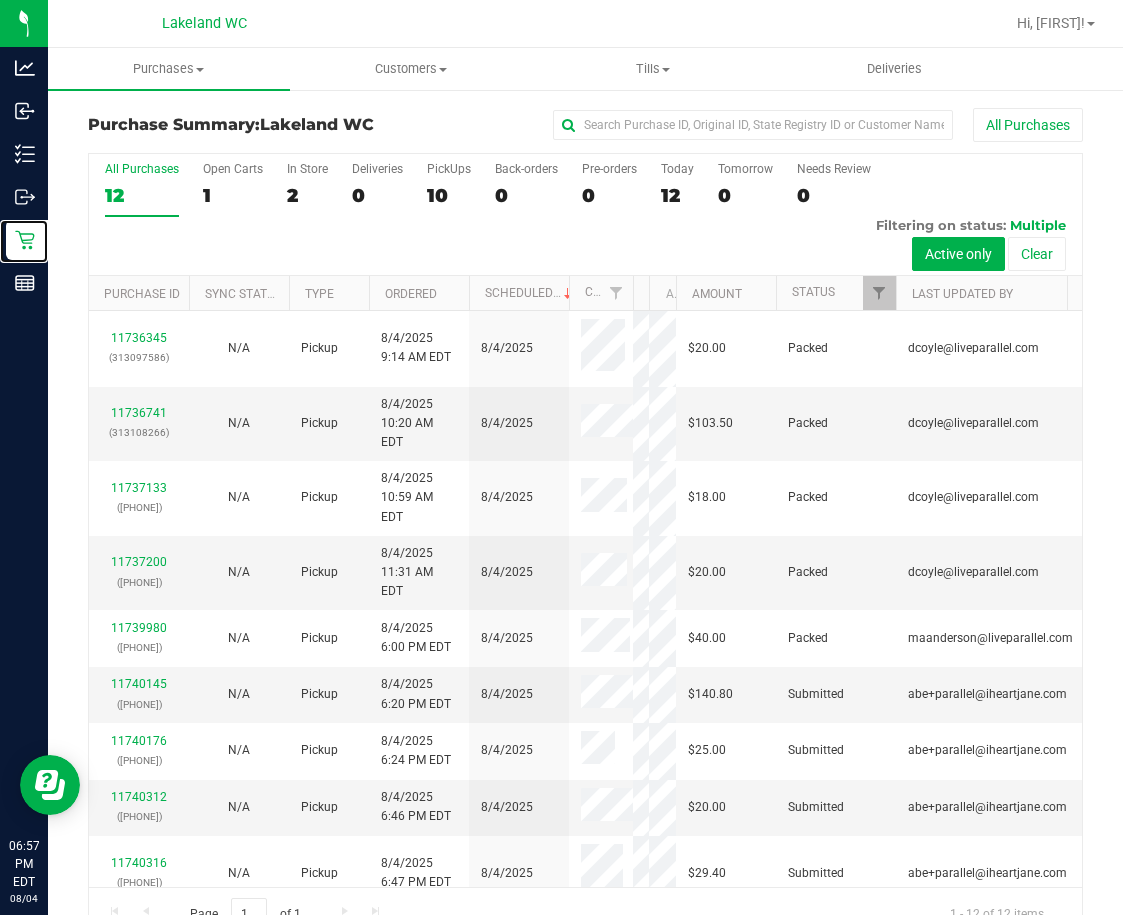 click on "All Purchases
12
Open Carts
1
In Store
2
Deliveries
0
PickUps
10
Back-orders
0
Pre-orders
0
Today
12
Tomorrow
0" at bounding box center (585, 546) 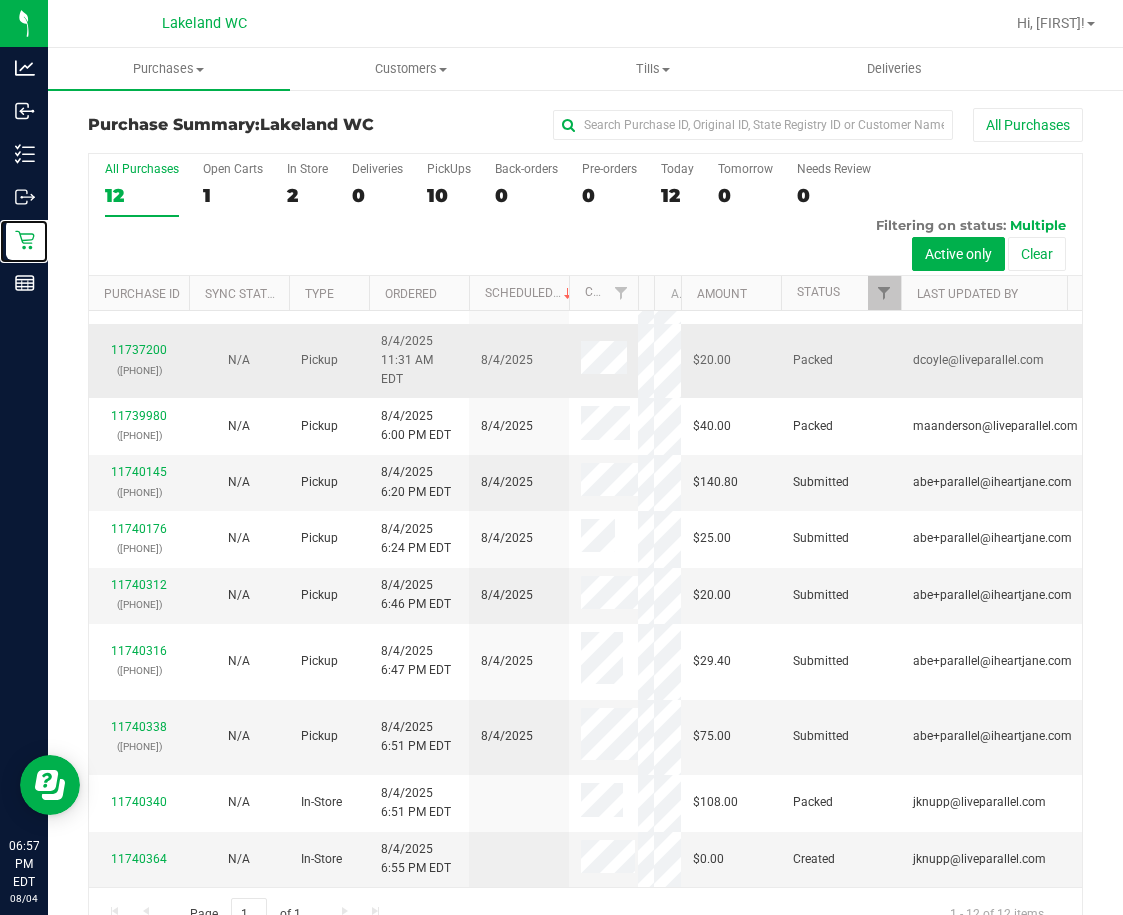 scroll, scrollTop: 218, scrollLeft: 0, axis: vertical 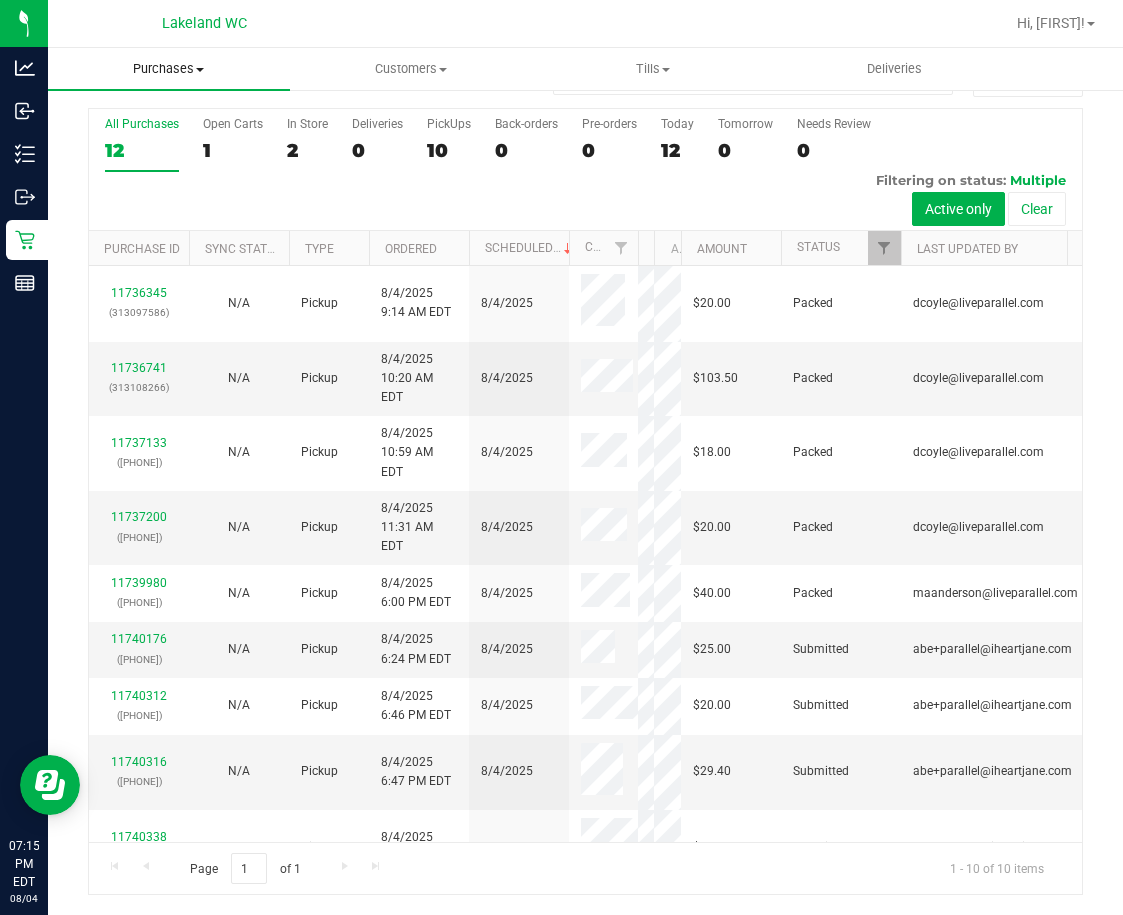 click on "Purchases" at bounding box center (169, 69) 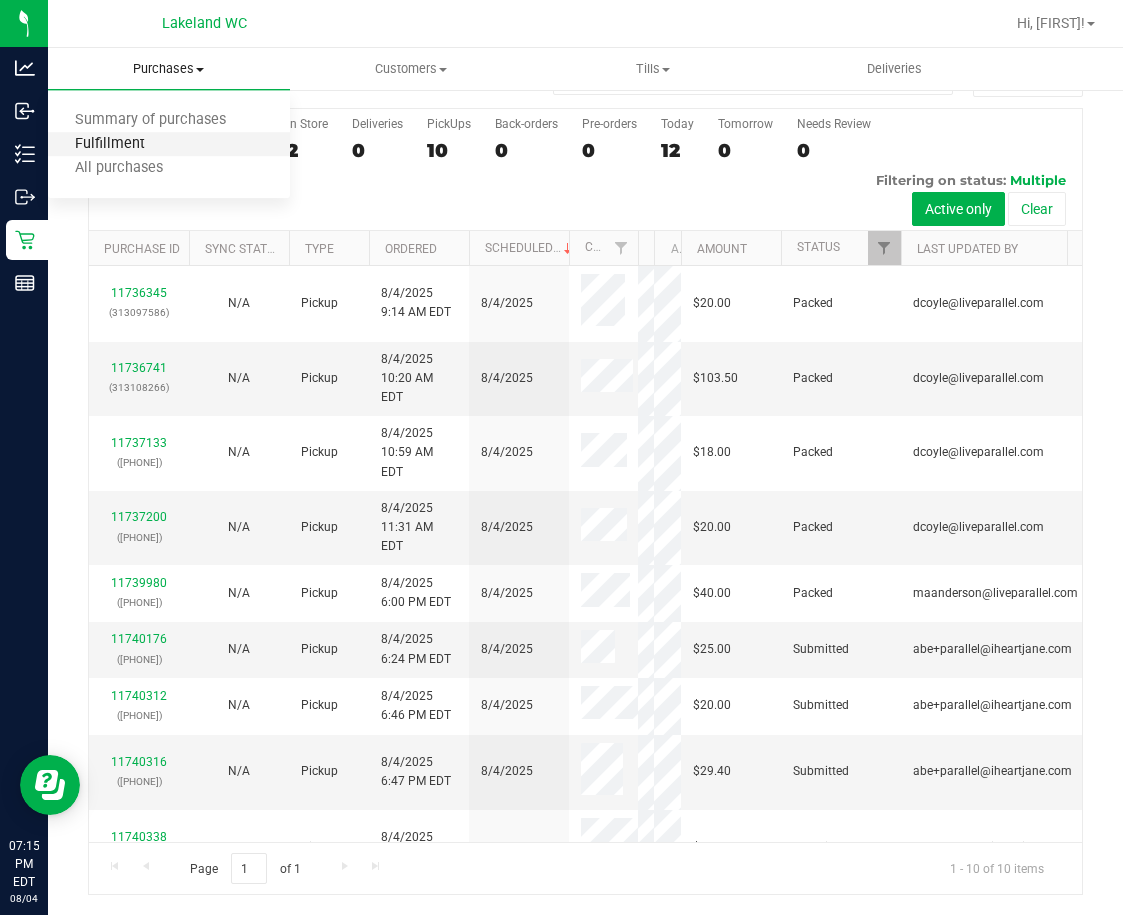 click on "Fulfillment" at bounding box center [110, 144] 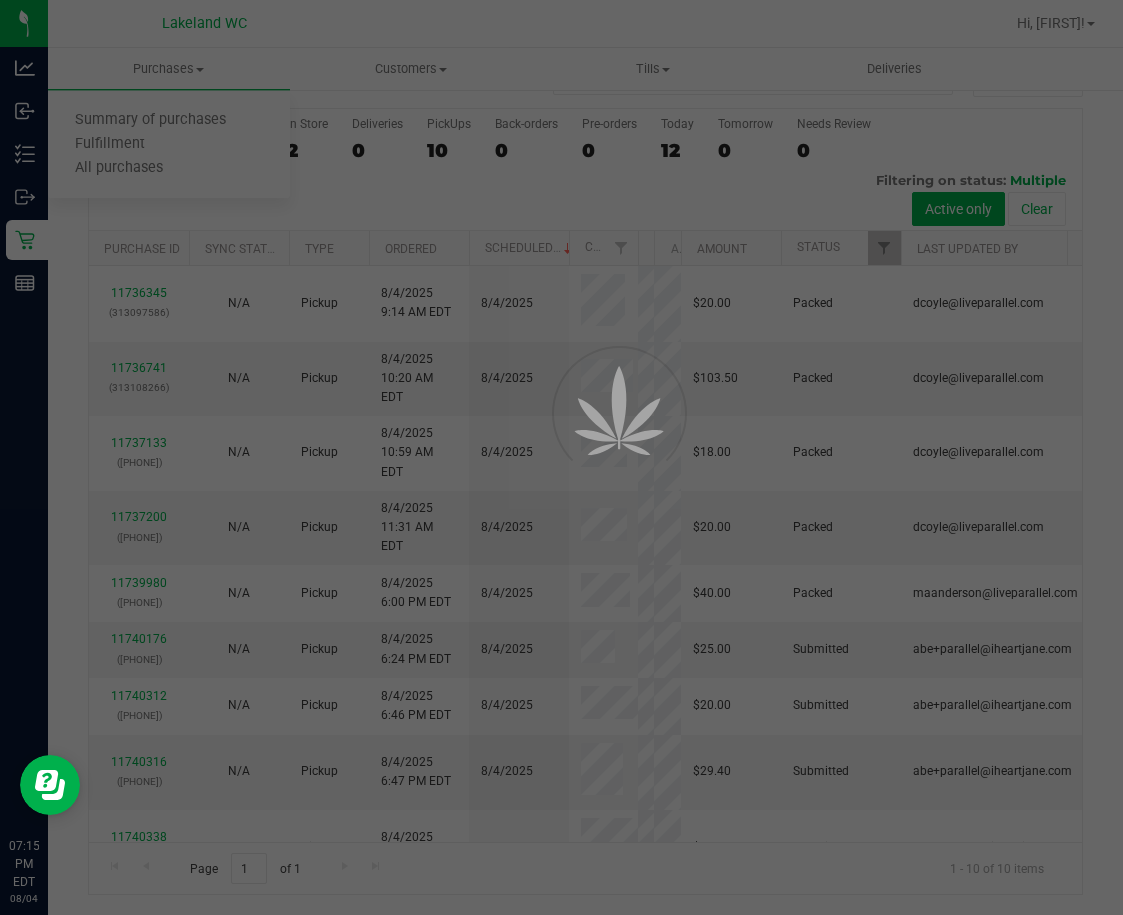 scroll, scrollTop: 0, scrollLeft: 0, axis: both 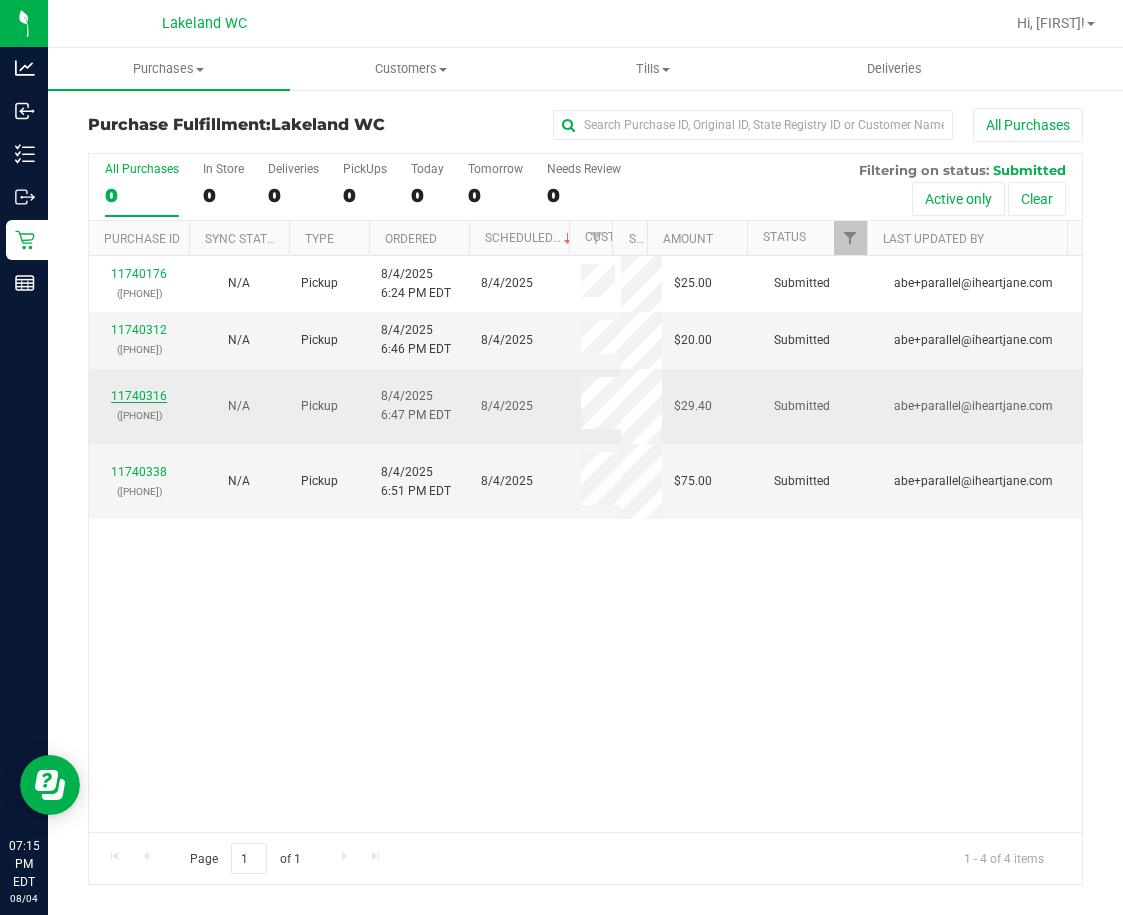 click on "11740316" at bounding box center (139, 396) 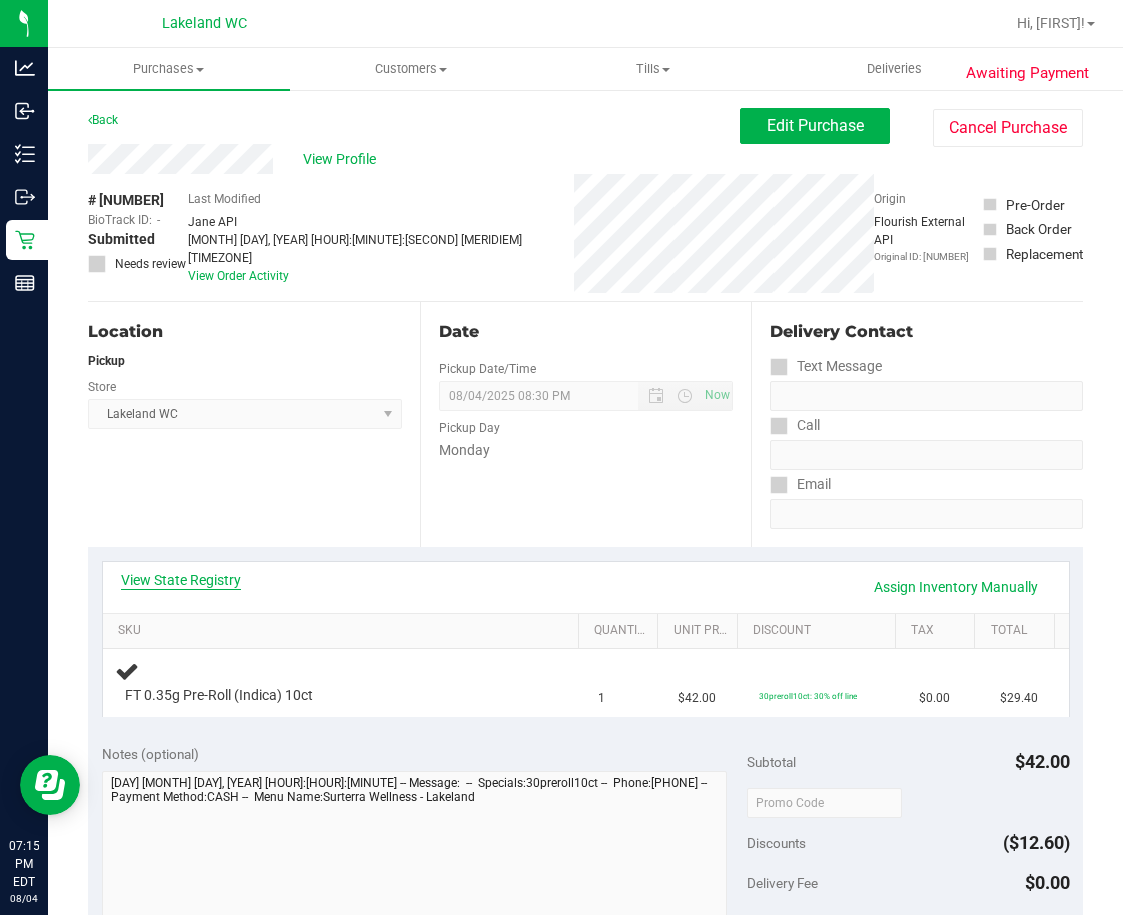 click on "View State Registry" at bounding box center [181, 580] 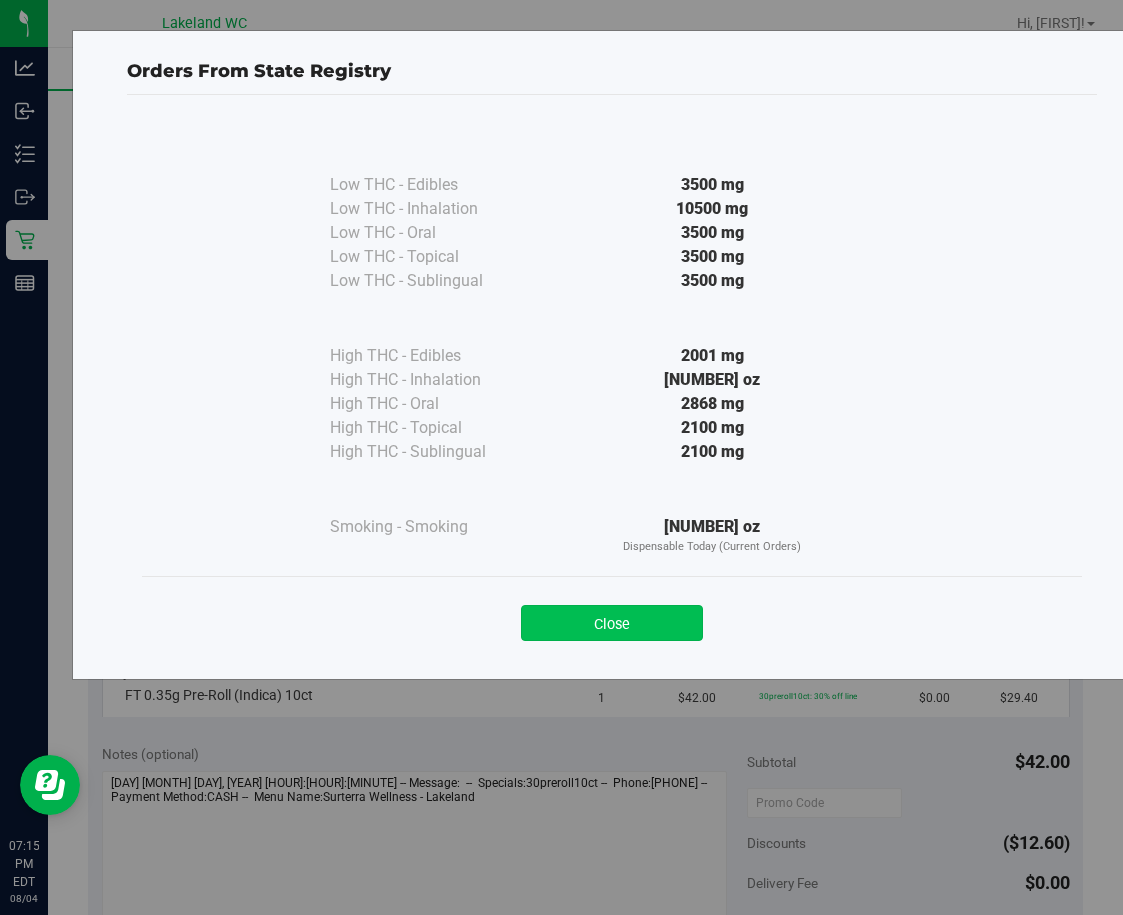 click on "Close" at bounding box center [612, 623] 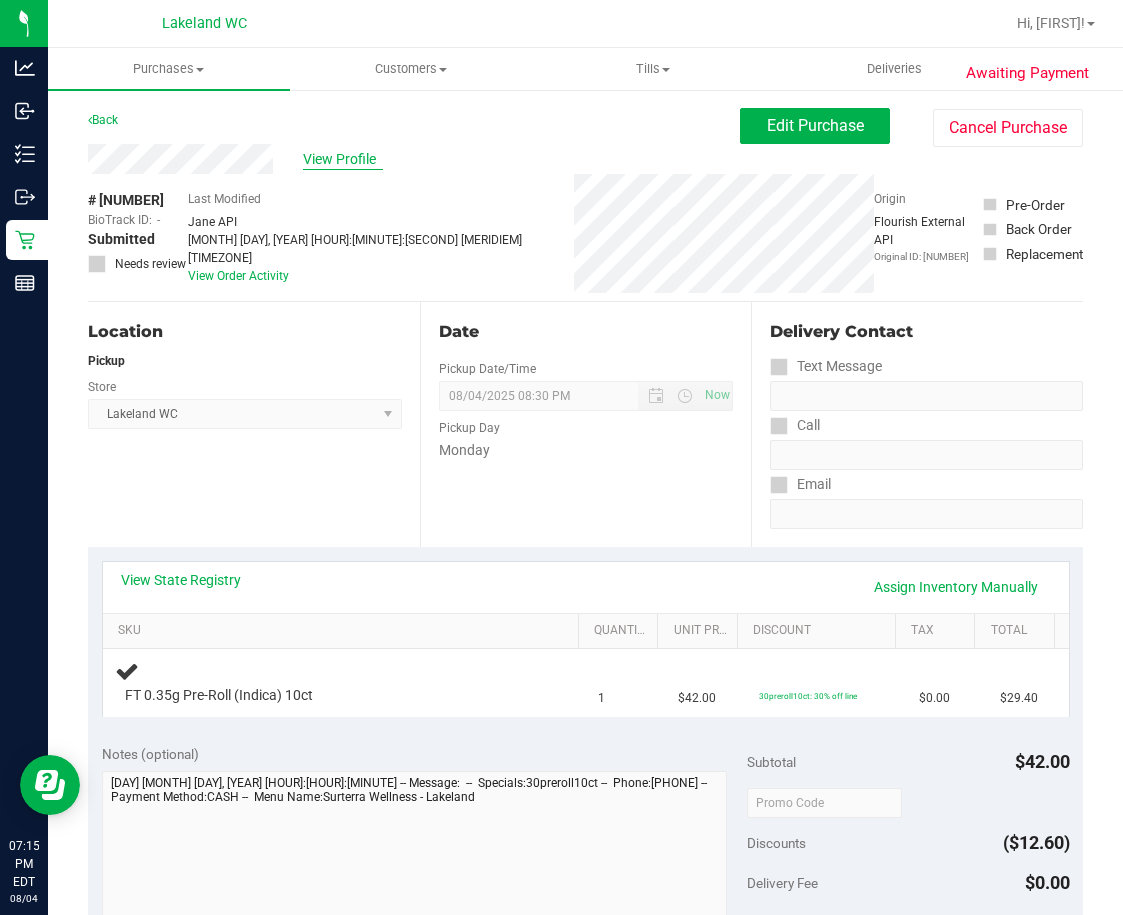 click on "View Profile" at bounding box center (343, 159) 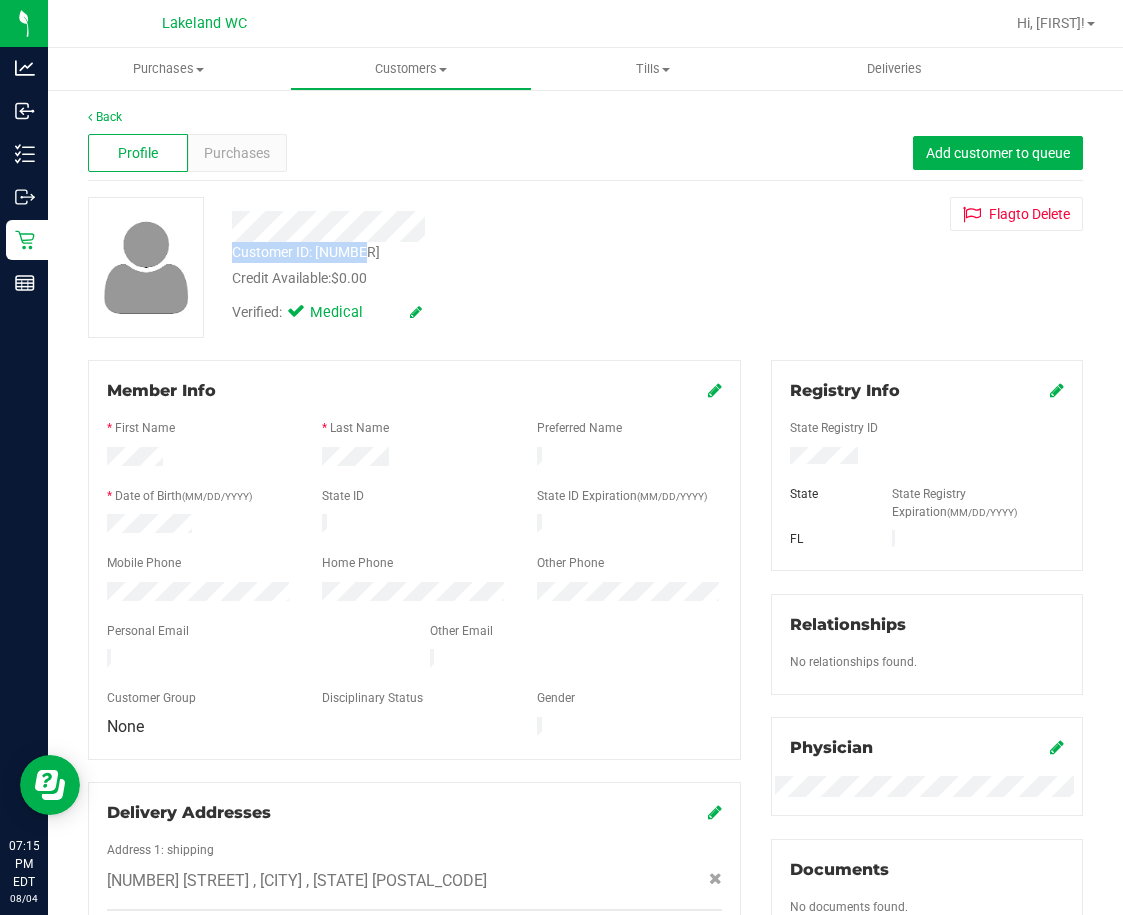 drag, startPoint x: 218, startPoint y: 222, endPoint x: 423, endPoint y: 244, distance: 206.17711 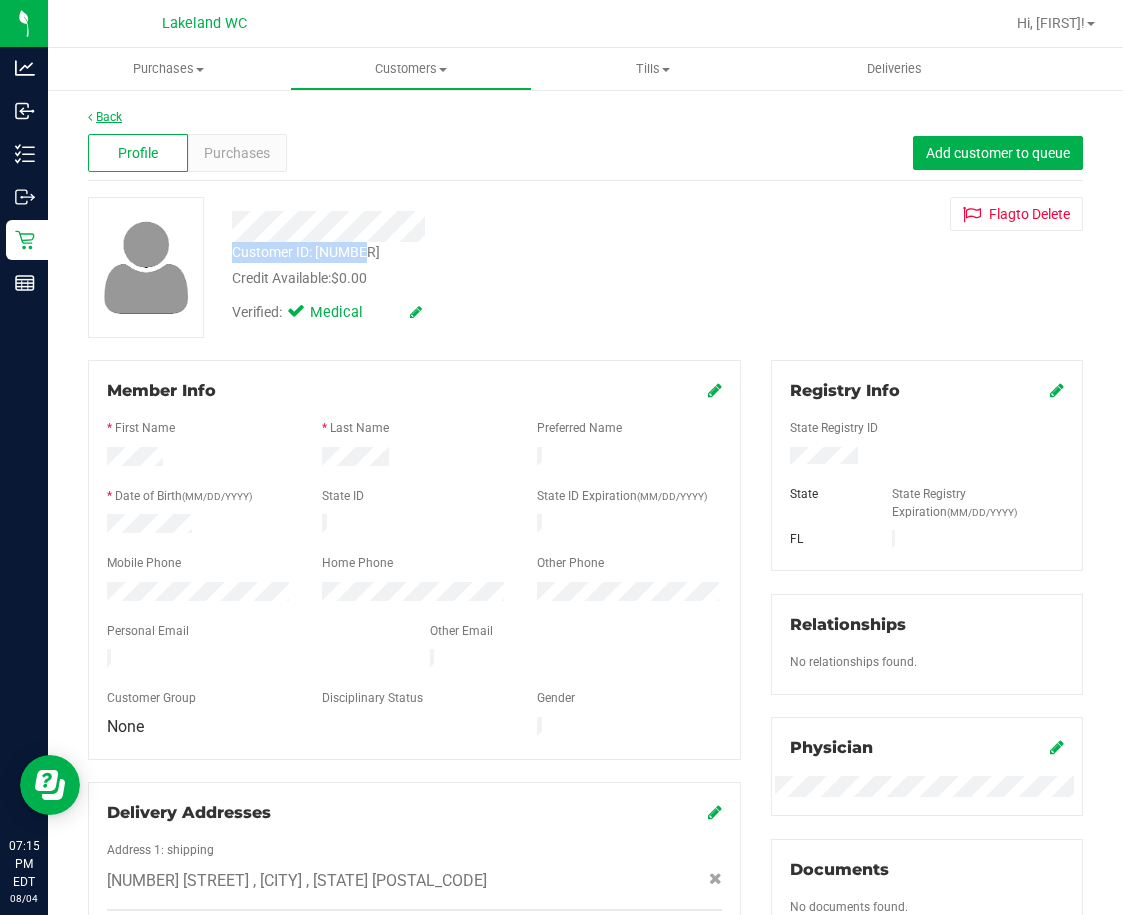 click on "Back" at bounding box center [105, 117] 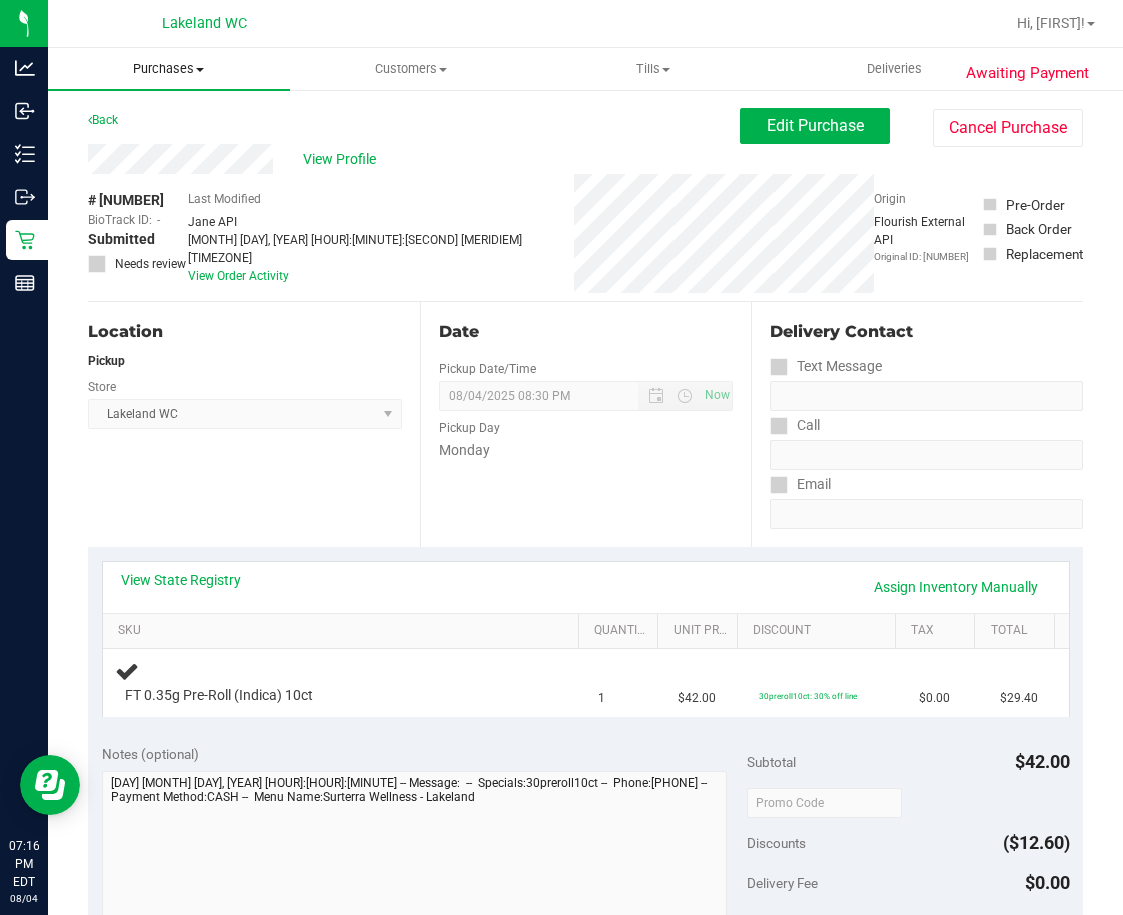 click on "Purchases" at bounding box center (169, 69) 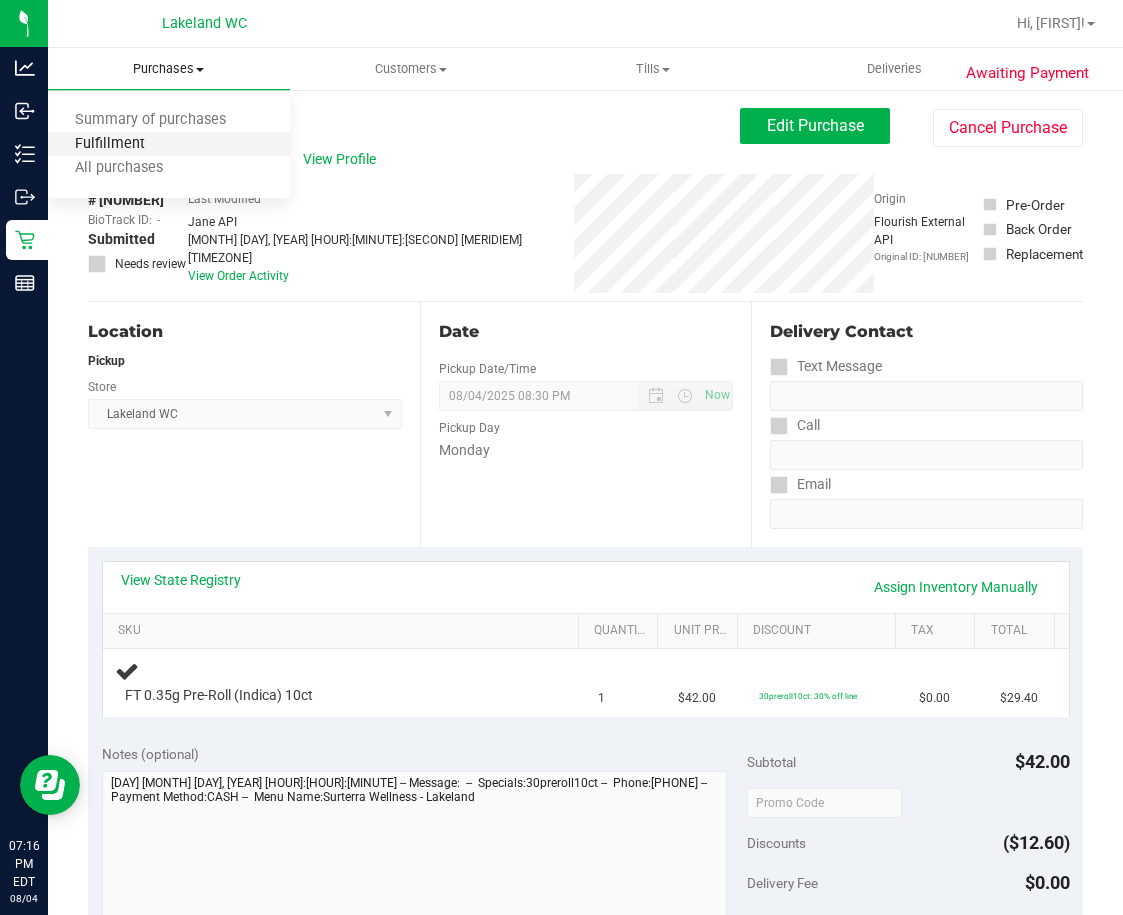 click on "Fulfillment" at bounding box center [110, 144] 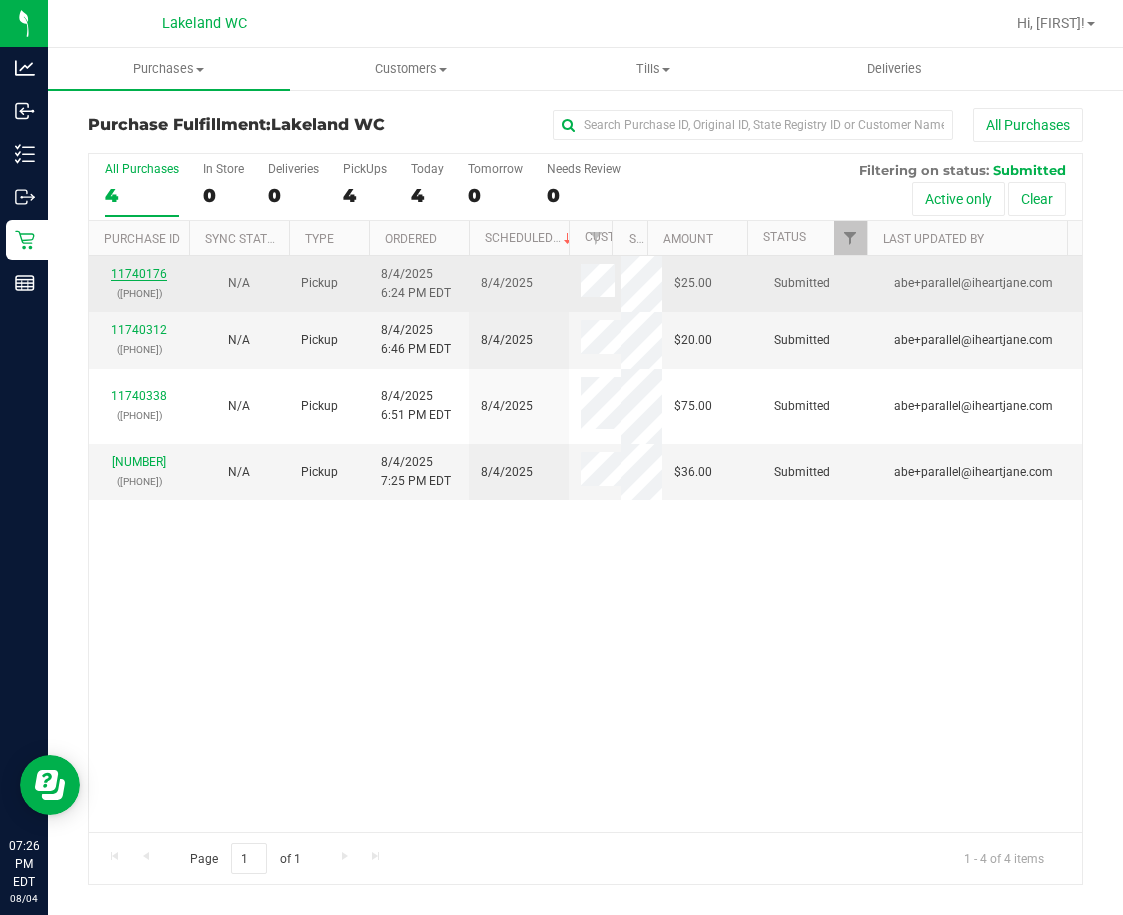 click on "11740176" at bounding box center [139, 274] 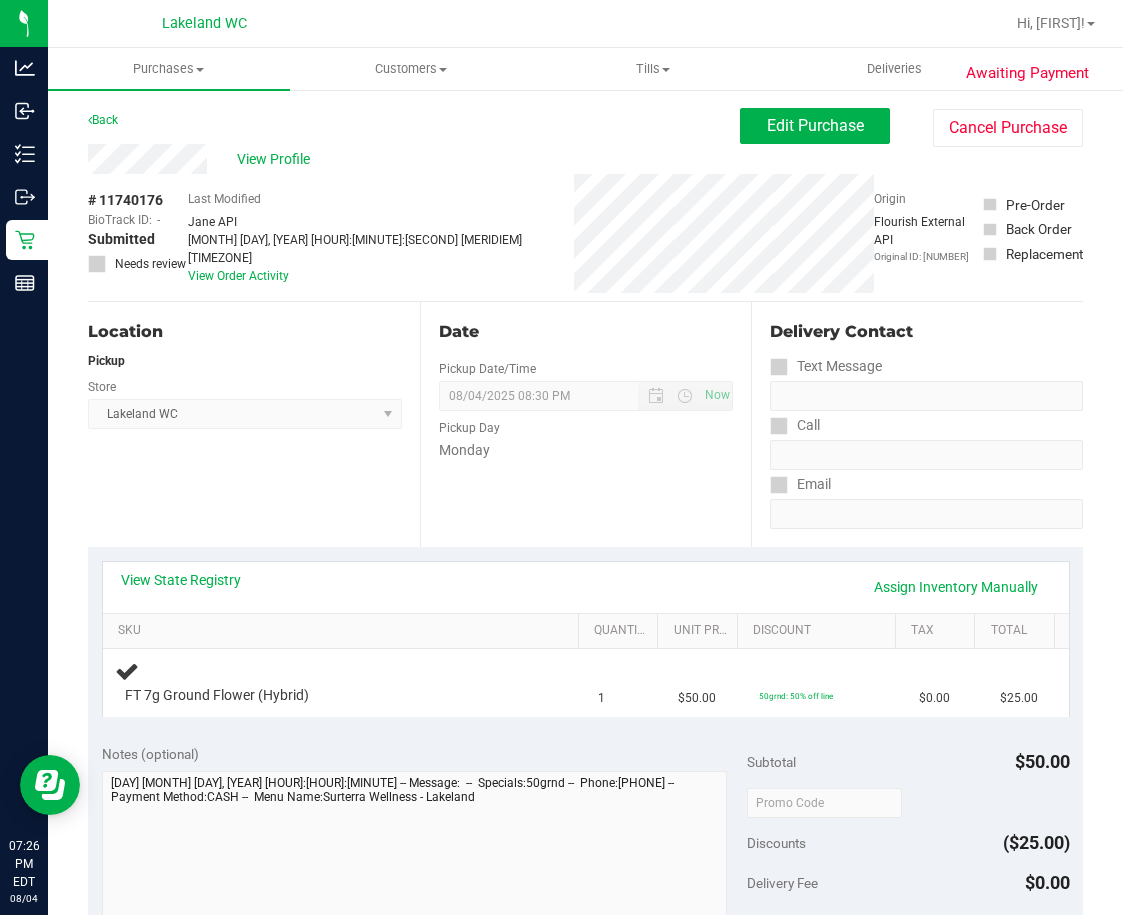 click on "Location
Pickup
Store
Lakeland WC Select Store Bonita Springs WC Boynton Beach WC Bradenton WC Brandon WC Brooksville WC Call Center Clermont WC Crestview WC Deerfield Beach WC Delray Beach WC Deltona WC Ft Walton Beach WC Ft. Lauderdale WC Ft. Myers WC Gainesville WC Jax Atlantic WC JAX DC REP Jax WC Key West WC Lakeland WC Largo WC Lehigh Acres DC REP Merritt Island WC Miami 72nd WC Miami Beach WC Miami Dadeland WC Miramar DC REP New Port Richey WC North Palm Beach WC North Port WC Ocala WC Orange Park WC Orlando Colonial WC Orlando DC REP Orlando WC Oviedo WC Palm Bay WC Palm Coast WC Panama City WC Pensacola WC Port Orange WC Port St. Lucie WC Sebring WC South Tampa WC St. Pete WC Summerfield WC Tallahassee DC REP Tallahassee WC Tampa DC Testing Tampa Warehouse Tampa WC TX Austin DC TX Plano Retail WPB DC WPB WC" at bounding box center (254, 424) 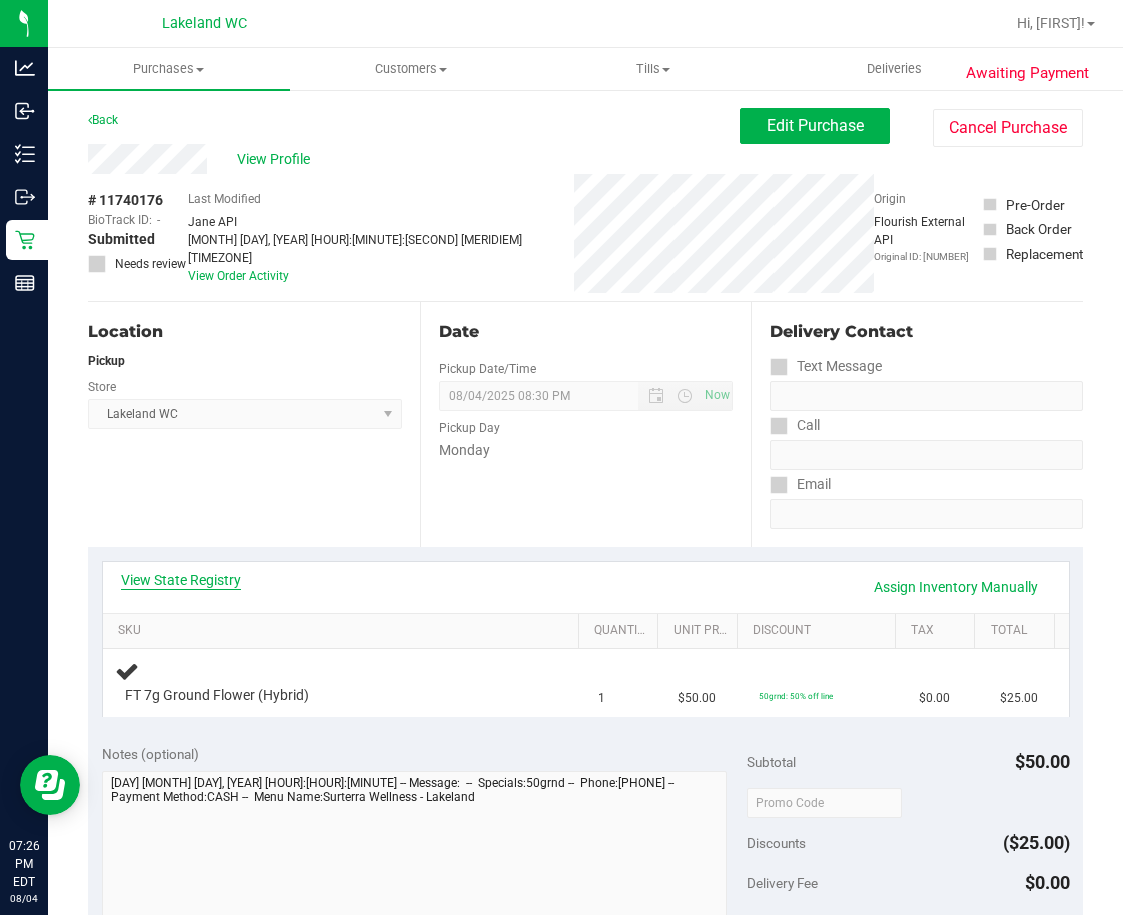 click on "View State Registry" at bounding box center (181, 580) 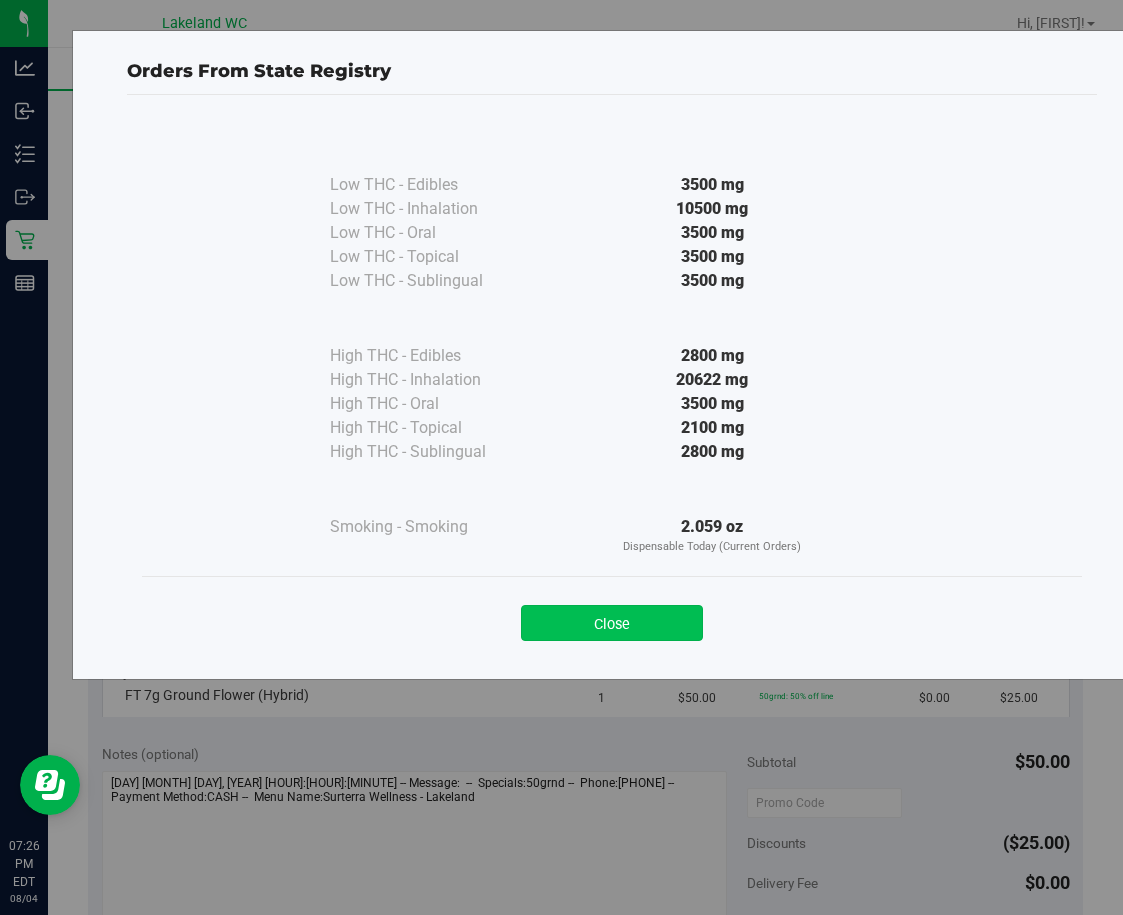 click on "Close" at bounding box center [612, 623] 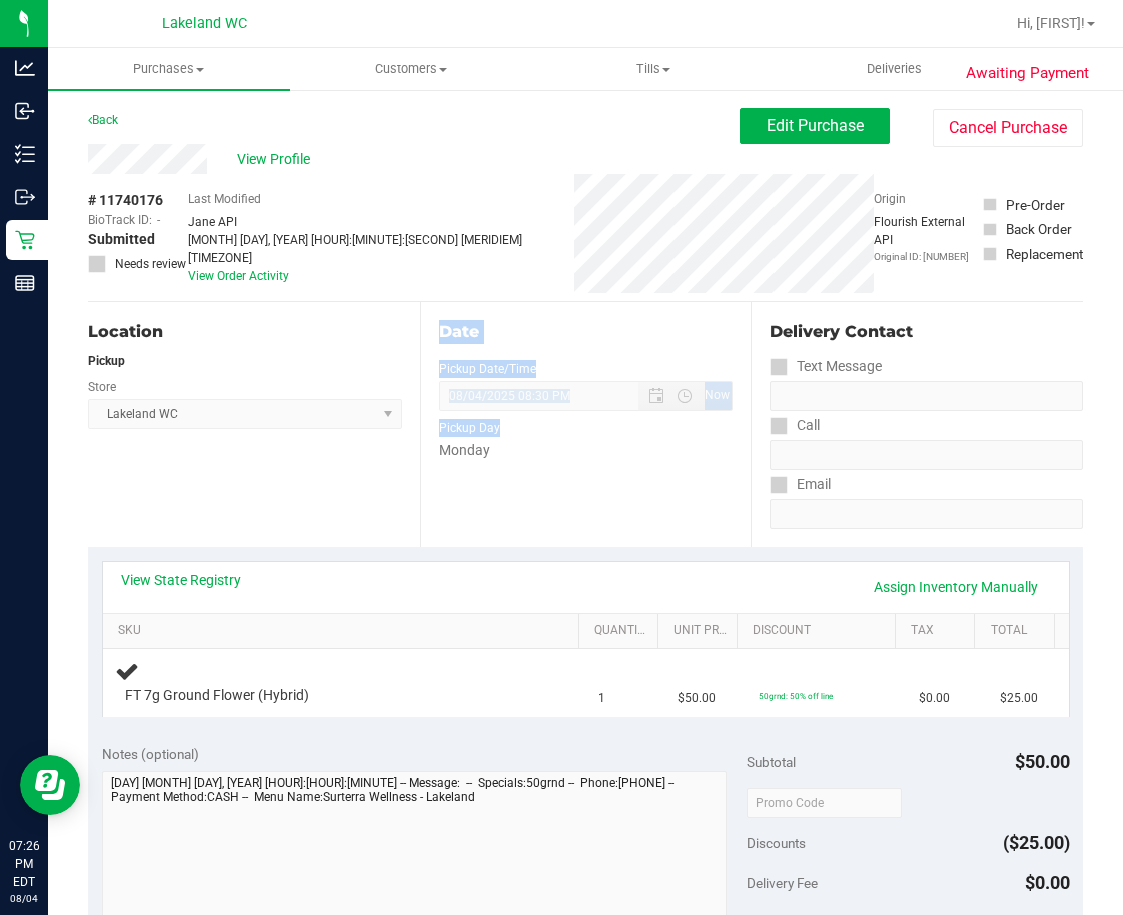 click on "Location
Pickup
Store
Lakeland WC Select Store Bonita Springs WC Boynton Beach WC Bradenton WC Brandon WC Brooksville WC Call Center Clermont WC Crestview WC Deerfield Beach WC Delray Beach WC Deltona WC Ft Walton Beach WC Ft. Lauderdale WC Ft. Myers WC Gainesville WC Jax Atlantic WC JAX DC REP Jax WC Key West WC Lakeland WC Largo WC Lehigh Acres DC REP Merritt Island WC Miami 72nd WC Miami Beach WC Miami Dadeland WC Miramar DC REP New Port Richey WC North Palm Beach WC North Port WC Ocala WC Orange Park WC Orlando Colonial WC Orlando DC REP Orlando WC Oviedo WC Palm Bay WC Palm Coast WC Panama City WC Pensacola WC Port Orange WC Port St. Lucie WC Sebring WC South Tampa WC St. Pete WC Summerfield WC Tallahassee DC REP Tallahassee WC Tampa DC Testing Tampa Warehouse Tampa WC TX Austin DC TX Plano Retail WPB DC" at bounding box center (585, 424) 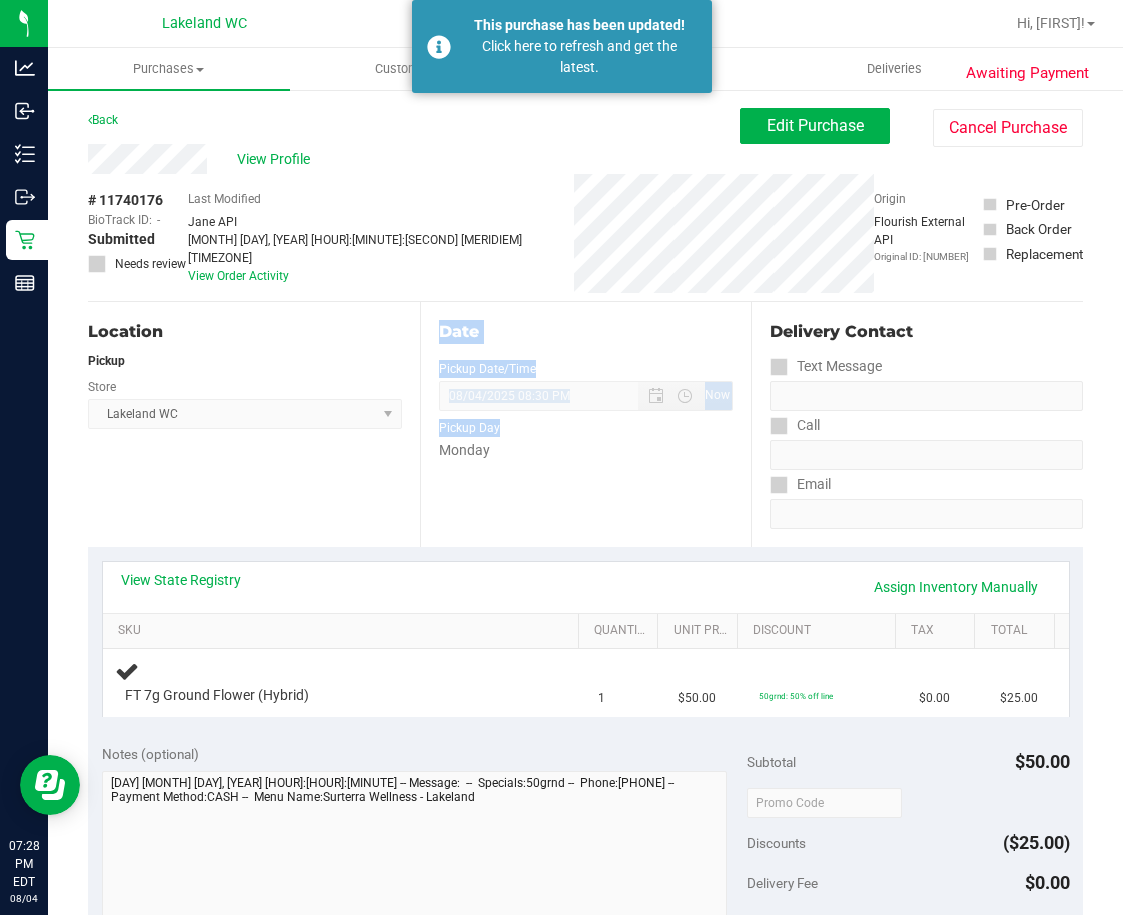 click on "Location
Pickup
Store
Lakeland WC Select Store Bonita Springs WC Boynton Beach WC Bradenton WC Brandon WC Brooksville WC Call Center Clermont WC Crestview WC Deerfield Beach WC Delray Beach WC Deltona WC Ft Walton Beach WC Ft. Lauderdale WC Ft. Myers WC Gainesville WC Jax Atlantic WC JAX DC REP Jax WC Key West WC Lakeland WC Largo WC Lehigh Acres DC REP Merritt Island WC Miami 72nd WC Miami Beach WC Miami Dadeland WC Miramar DC REP New Port Richey WC North Palm Beach WC North Port WC Ocala WC Orange Park WC Orlando Colonial WC Orlando DC REP Orlando WC Oviedo WC Palm Bay WC Palm Coast WC Panama City WC Pensacola WC Port Orange WC Port St. Lucie WC Sebring WC South Tampa WC St. Pete WC Summerfield WC Tallahassee DC REP Tallahassee WC Tampa DC Testing Tampa Warehouse Tampa WC TX Austin DC TX Plano Retail WPB DC WPB WC" at bounding box center [254, 424] 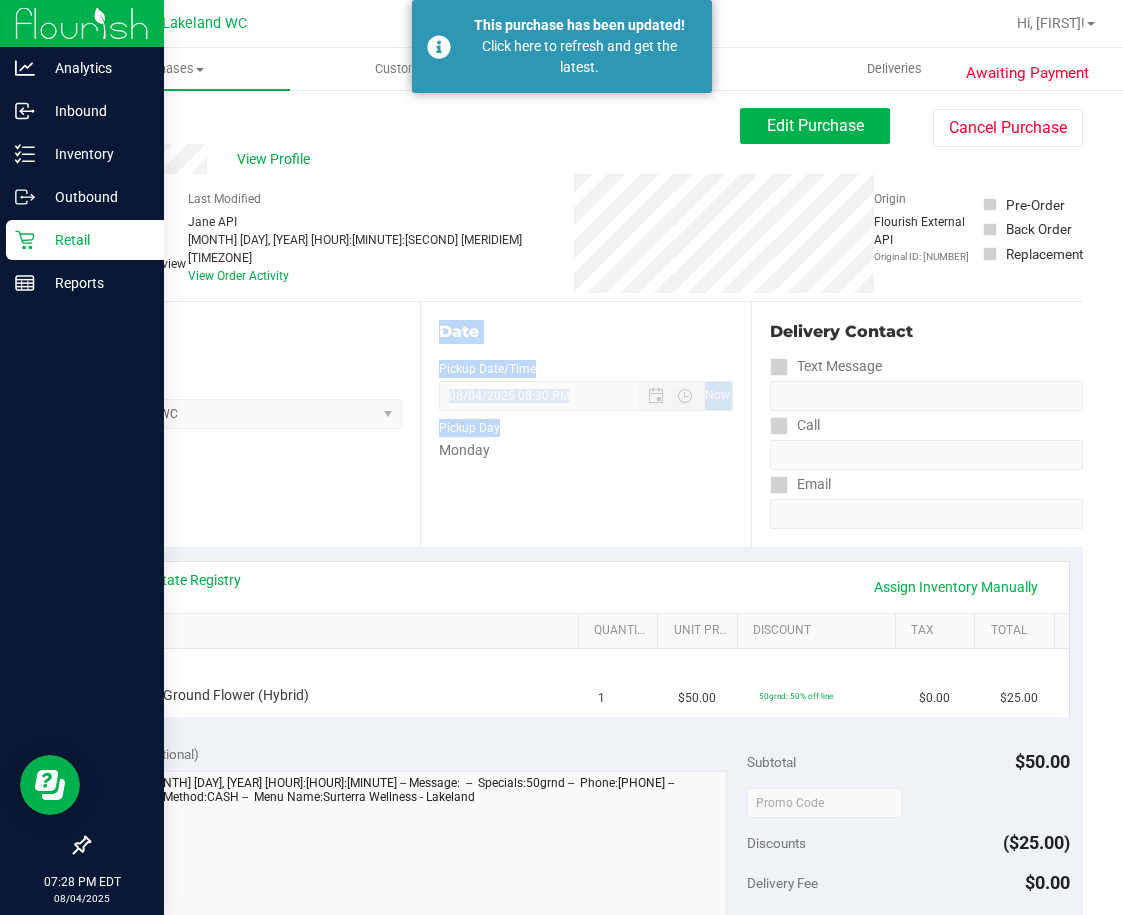 click on "Retail" at bounding box center (95, 240) 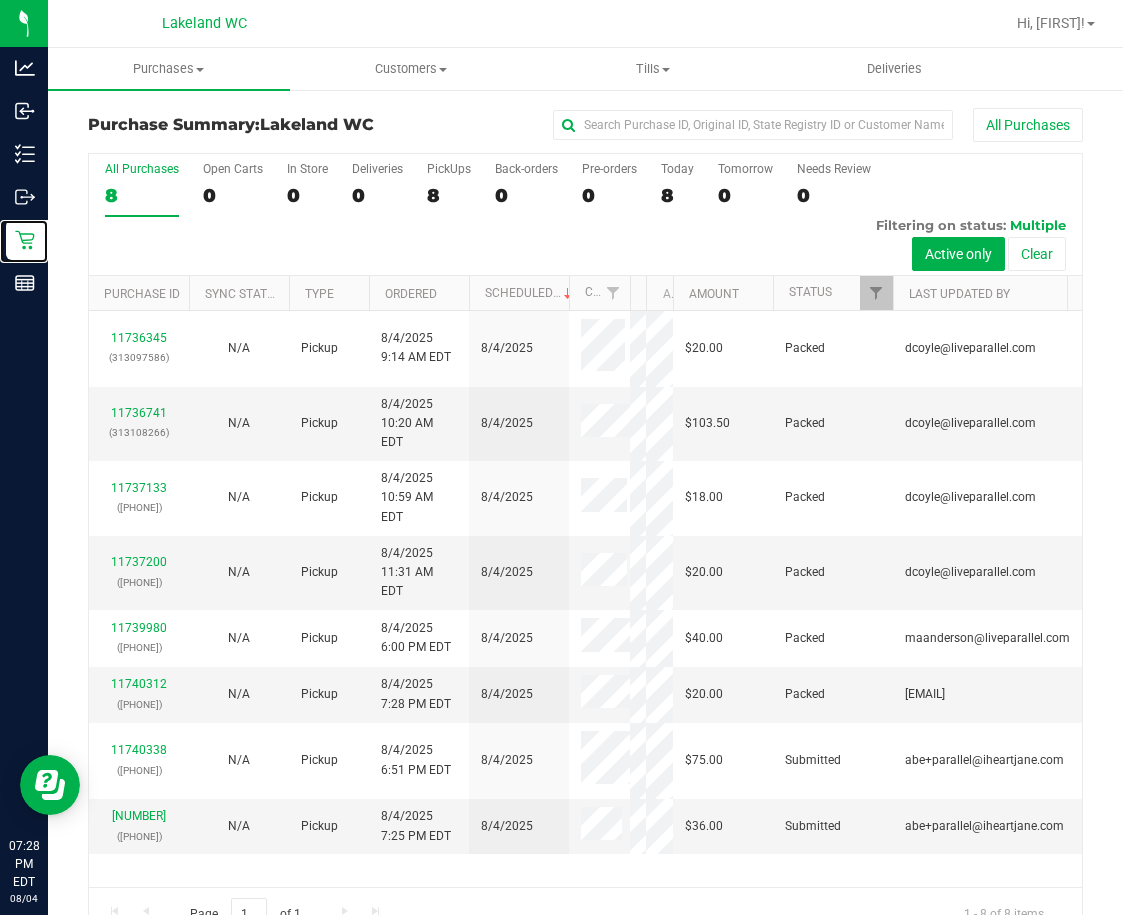 click on "All Purchases
8
Open Carts
0
In Store
0
Deliveries
0
PickUps
8
Back-orders
0
Pre-orders
0
Today
8
Tomorrow
0" at bounding box center [585, 546] 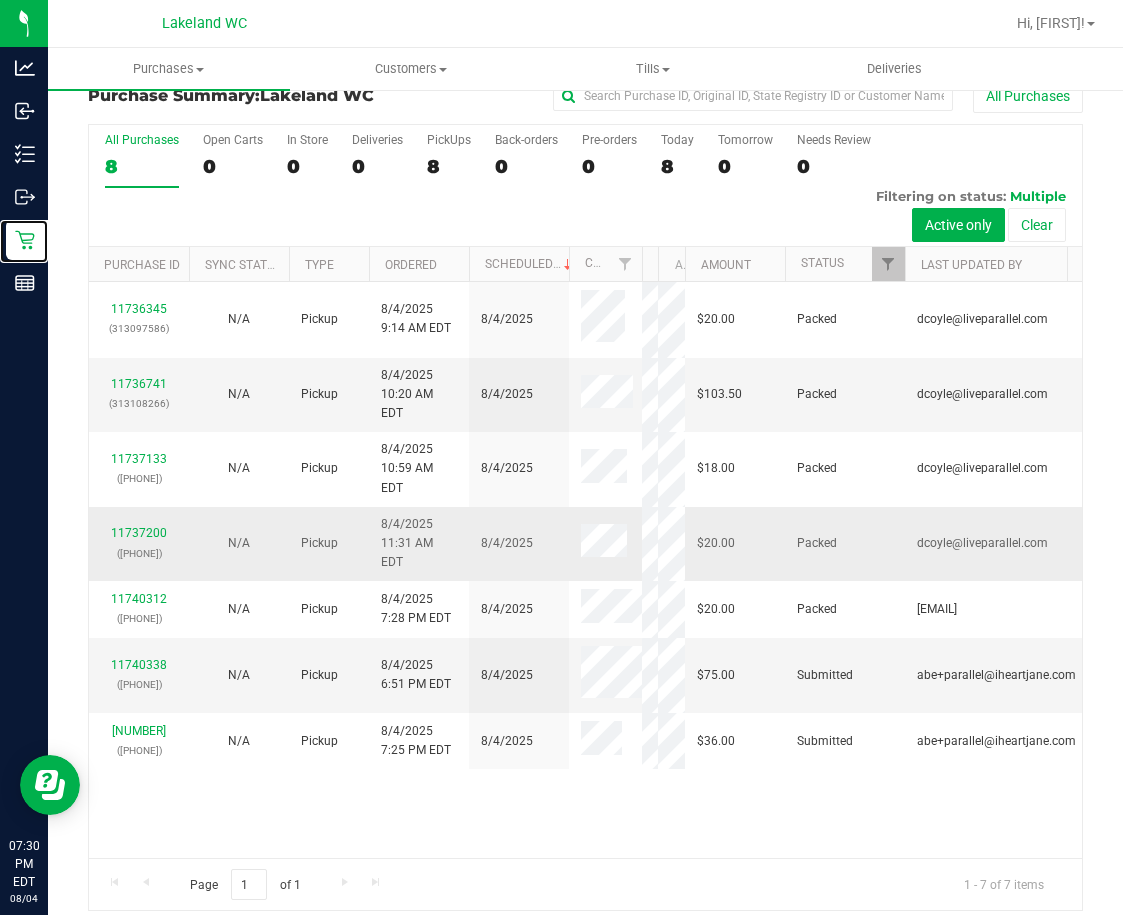 scroll, scrollTop: 45, scrollLeft: 0, axis: vertical 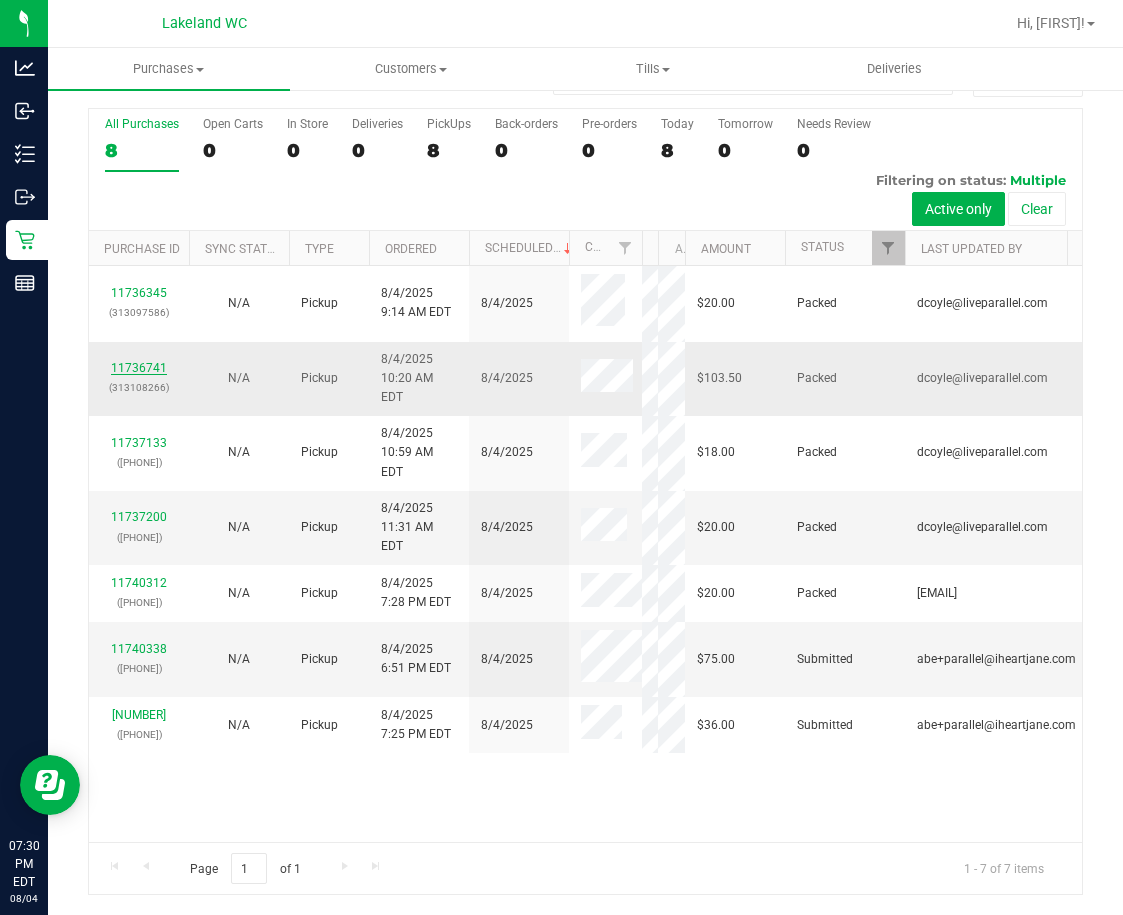 click on "11736741" at bounding box center (139, 368) 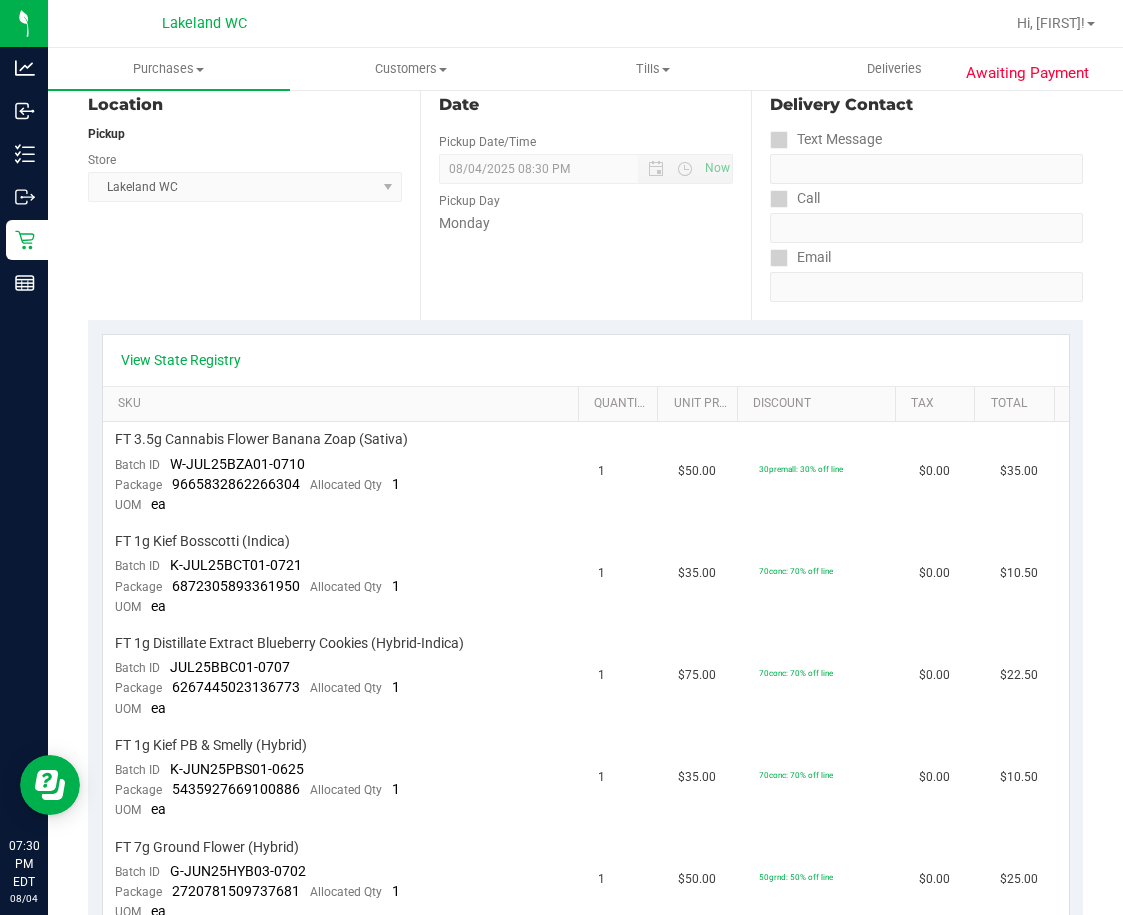 scroll, scrollTop: 0, scrollLeft: 0, axis: both 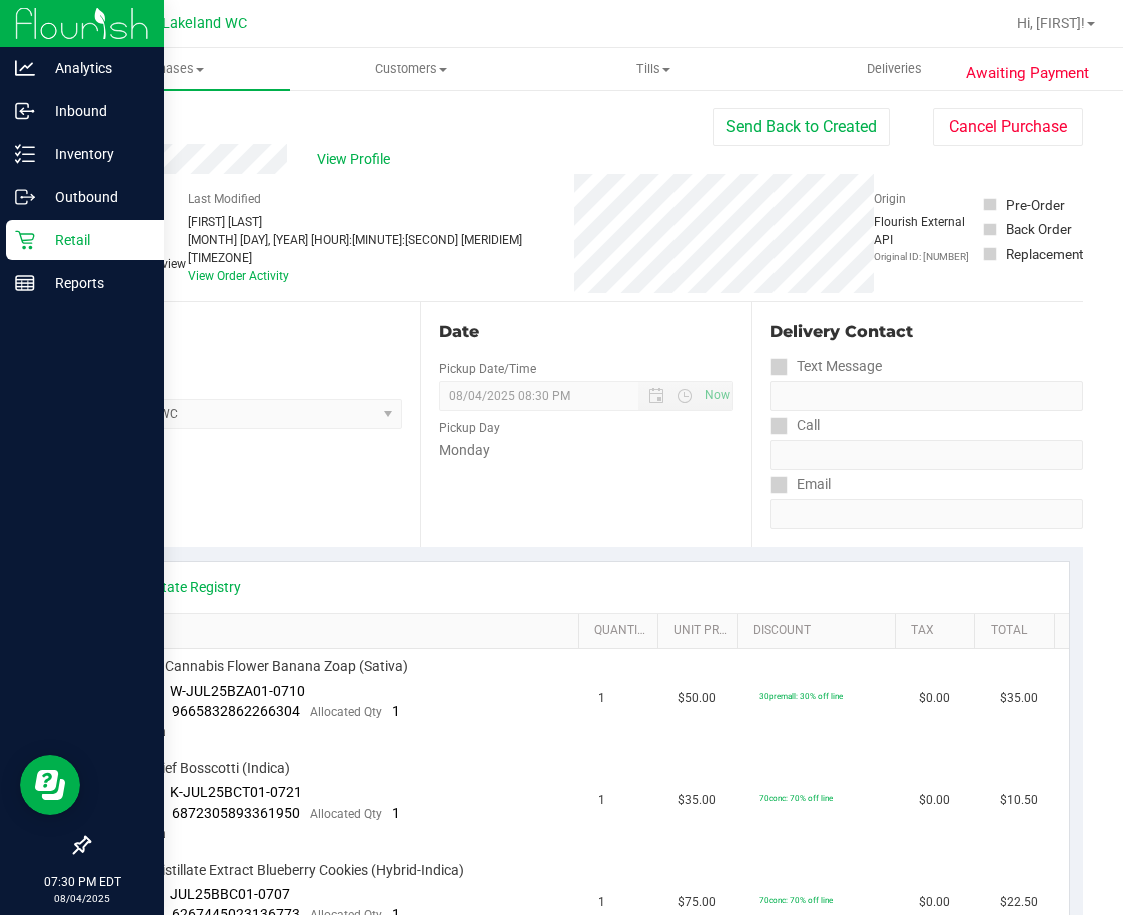 click on "Retail" at bounding box center (85, 240) 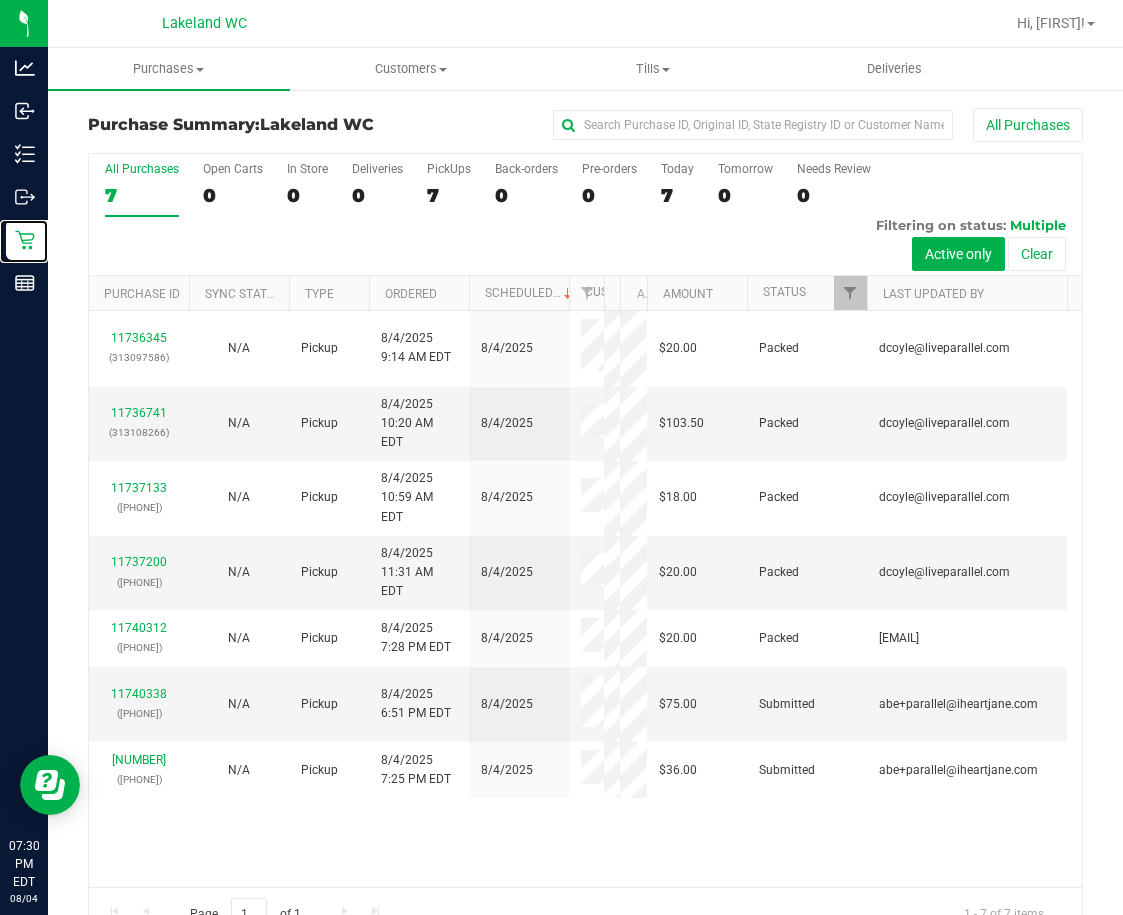 click on "All Purchases
7
Open Carts
0
In Store
0
Deliveries
0
PickUps
7
Back-orders
0
Pre-orders
0
Today
7
Tomorrow
0" at bounding box center (585, 546) 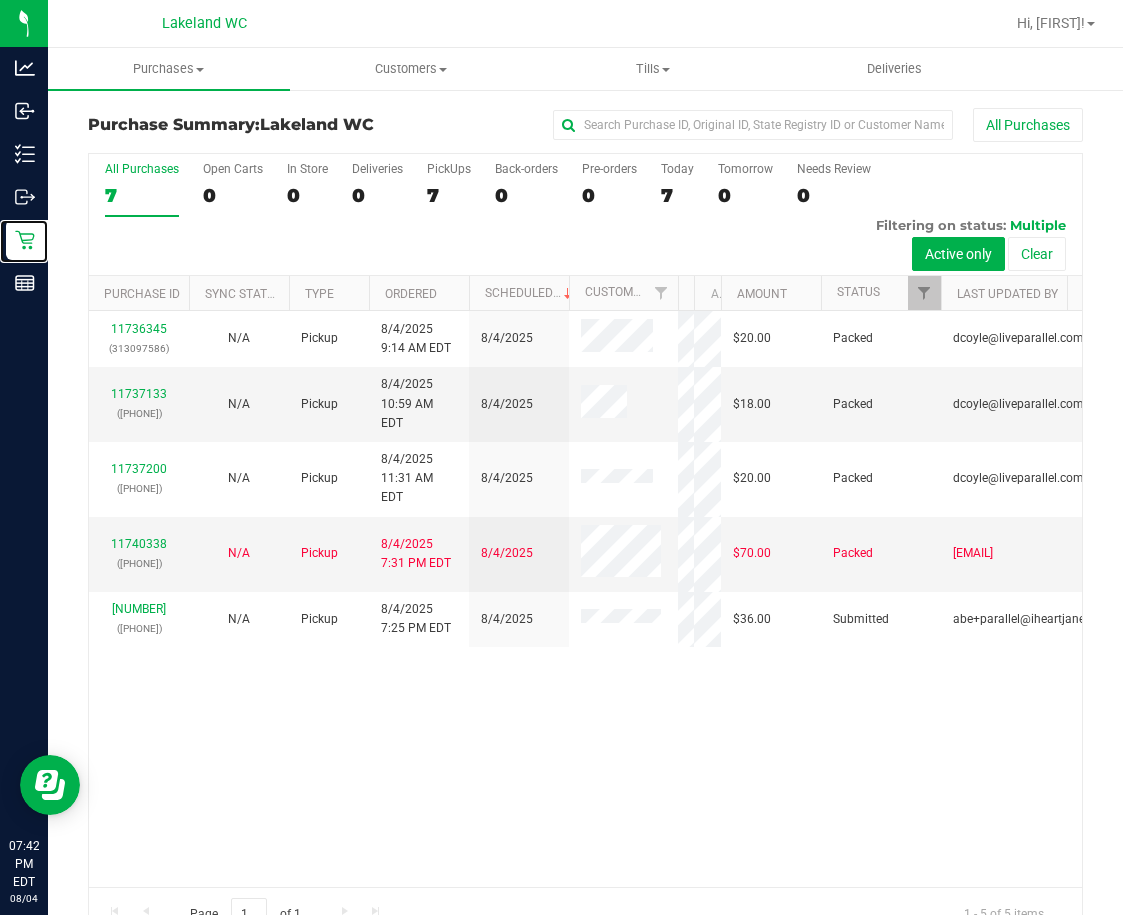 click on "All Purchases
7
Open Carts
0
In Store
0
Deliveries
0
PickUps
7
Back-orders
0
Pre-orders
0
Today
7
Tomorrow
0" at bounding box center (585, 546) 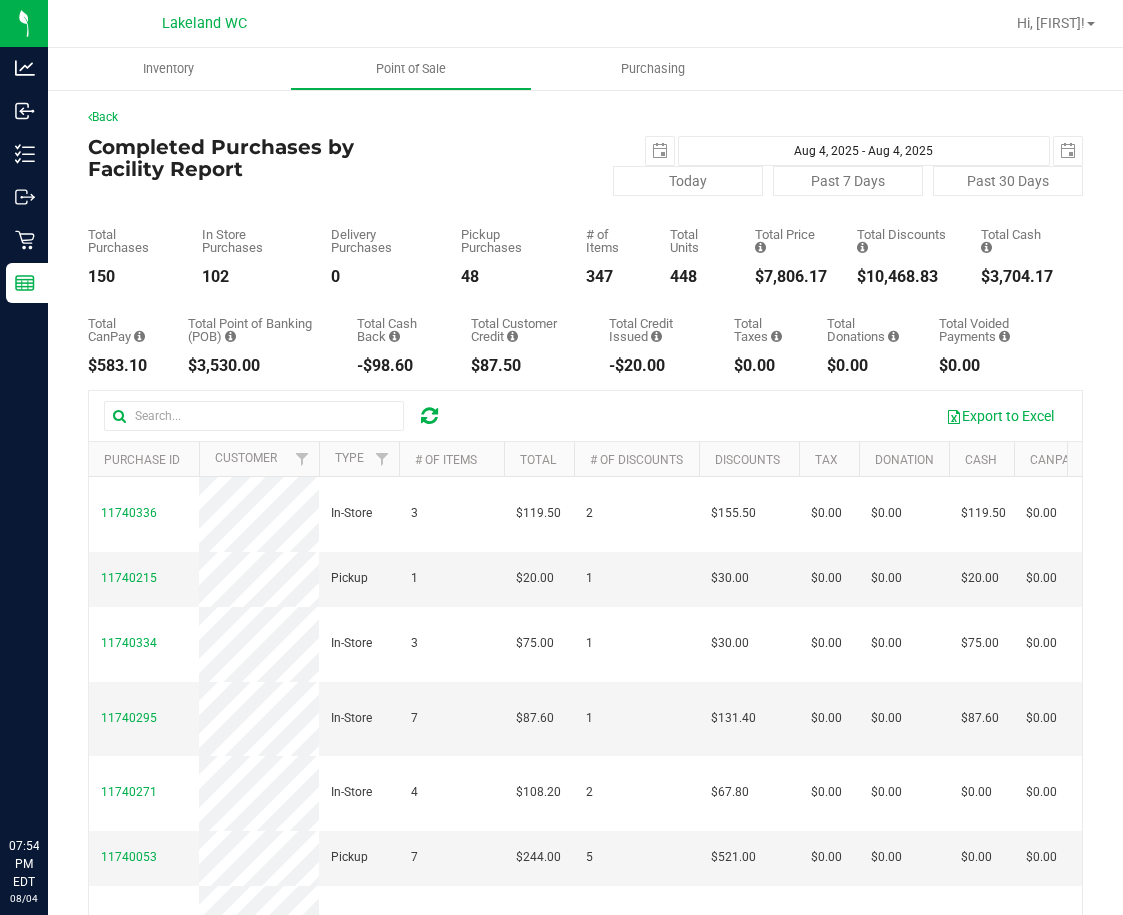 scroll, scrollTop: 0, scrollLeft: 0, axis: both 